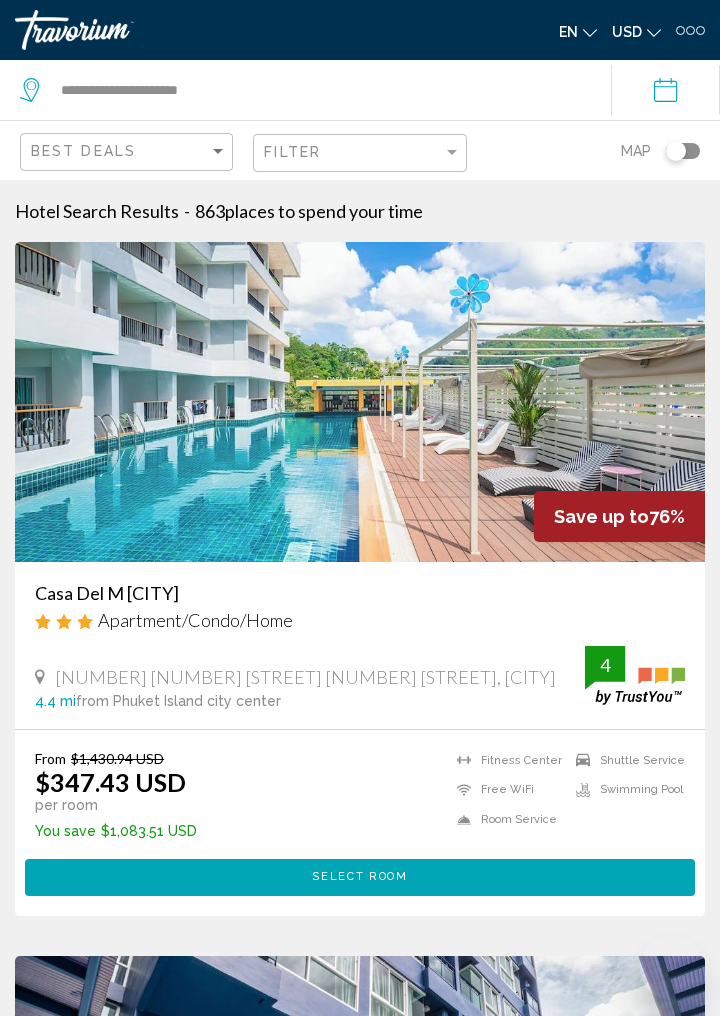 scroll, scrollTop: 887, scrollLeft: 0, axis: vertical 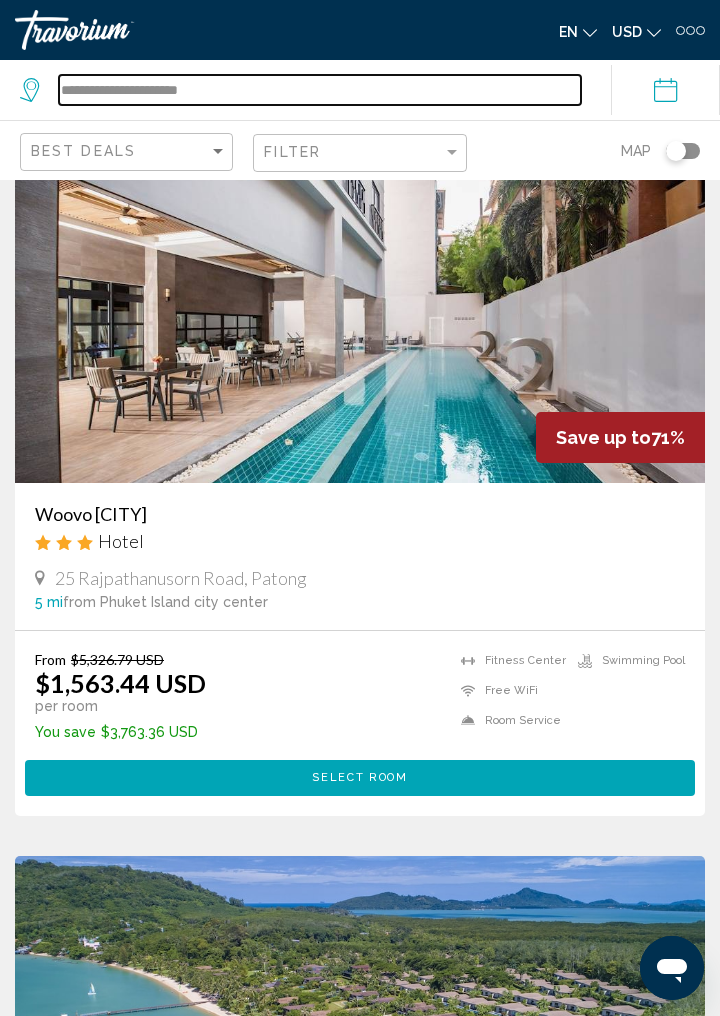 click on "**********" at bounding box center (320, 90) 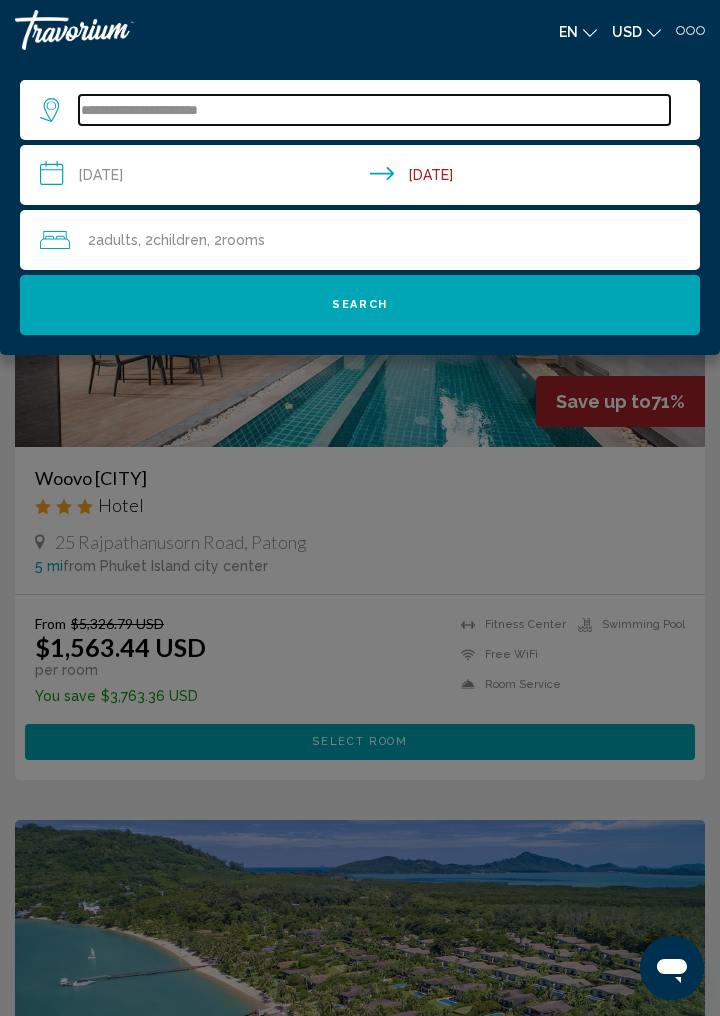 scroll, scrollTop: 1602, scrollLeft: 0, axis: vertical 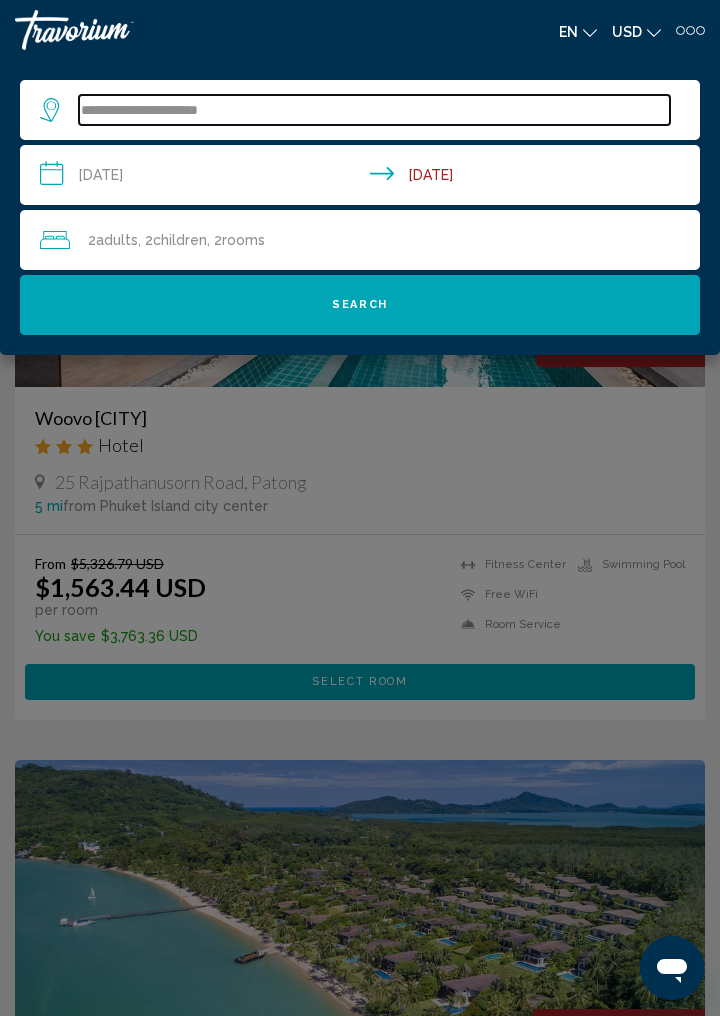 click on "**********" at bounding box center [374, 110] 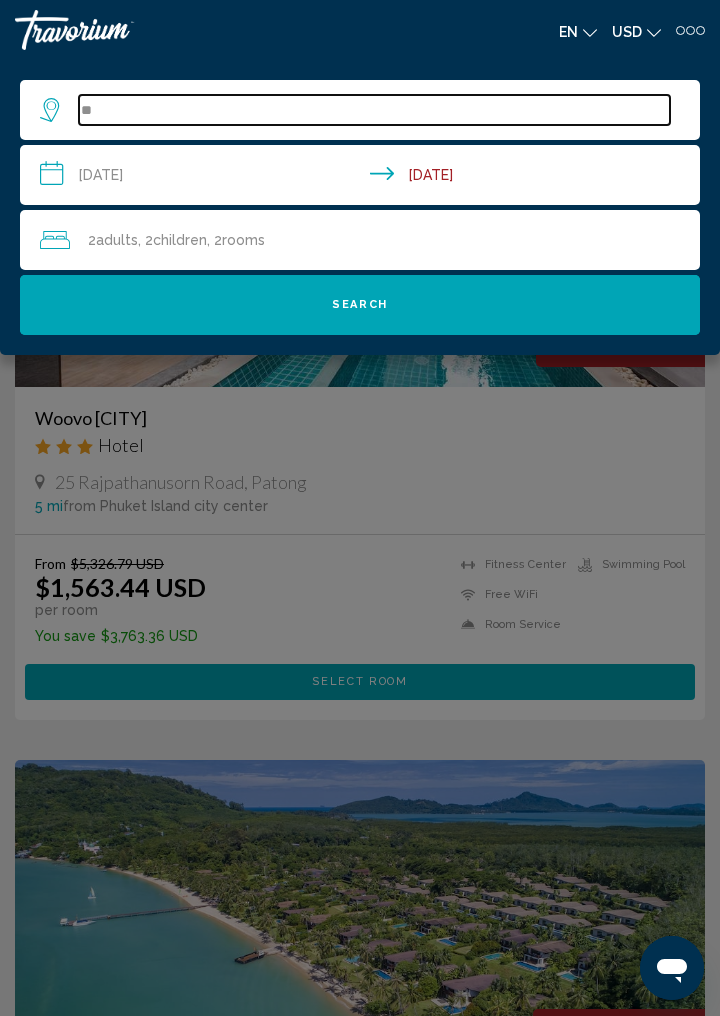 type on "*" 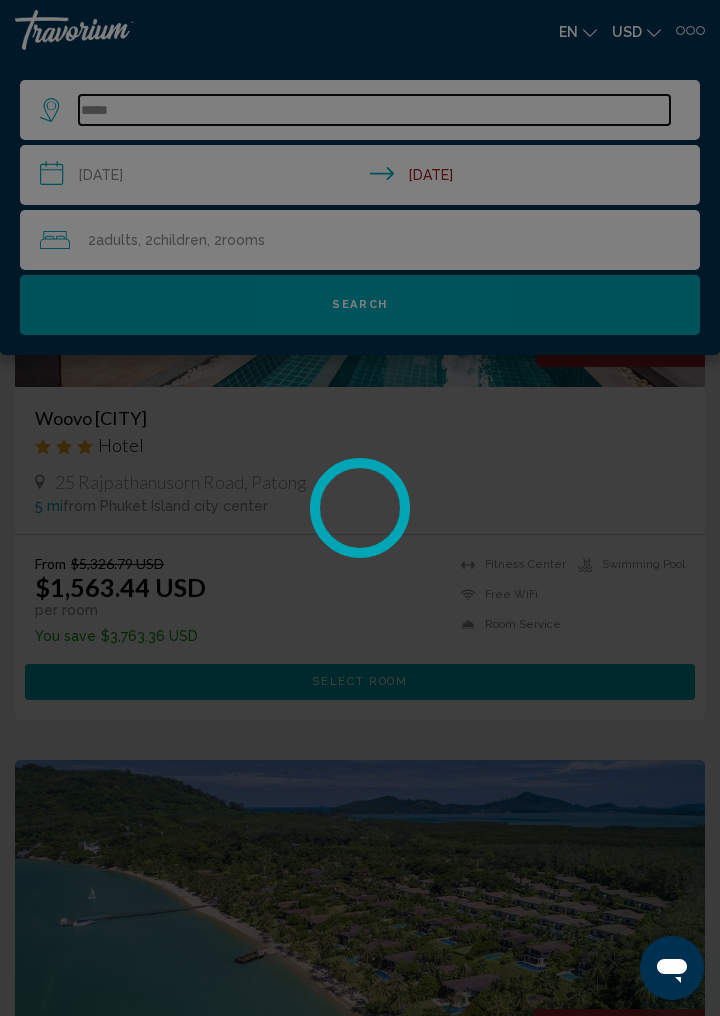 type on "*****" 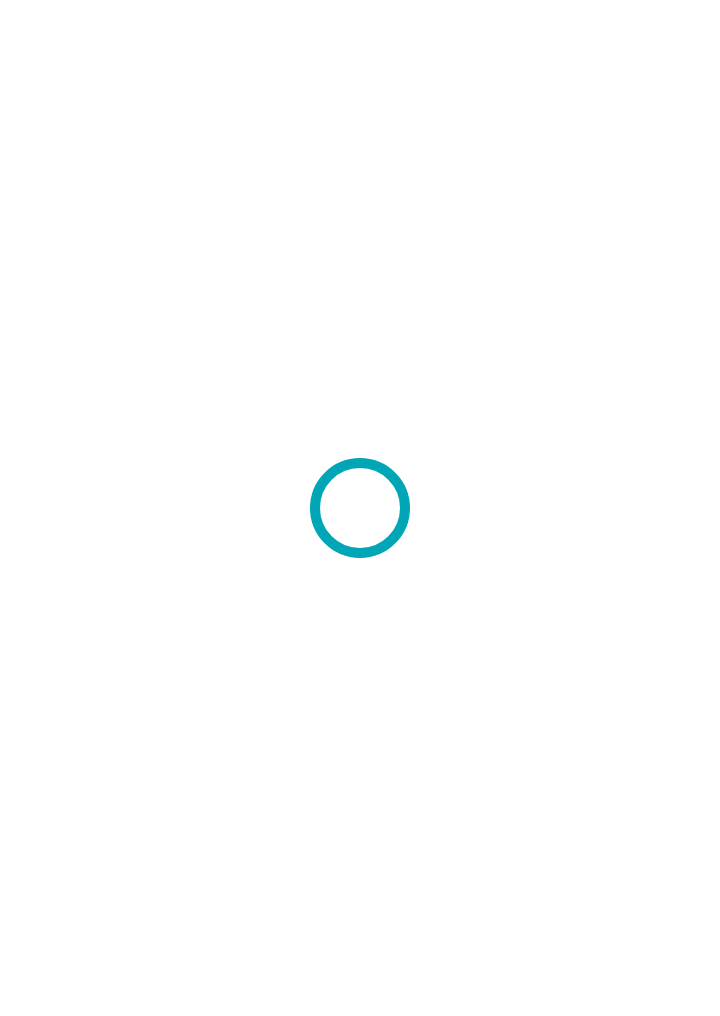 scroll, scrollTop: 0, scrollLeft: 0, axis: both 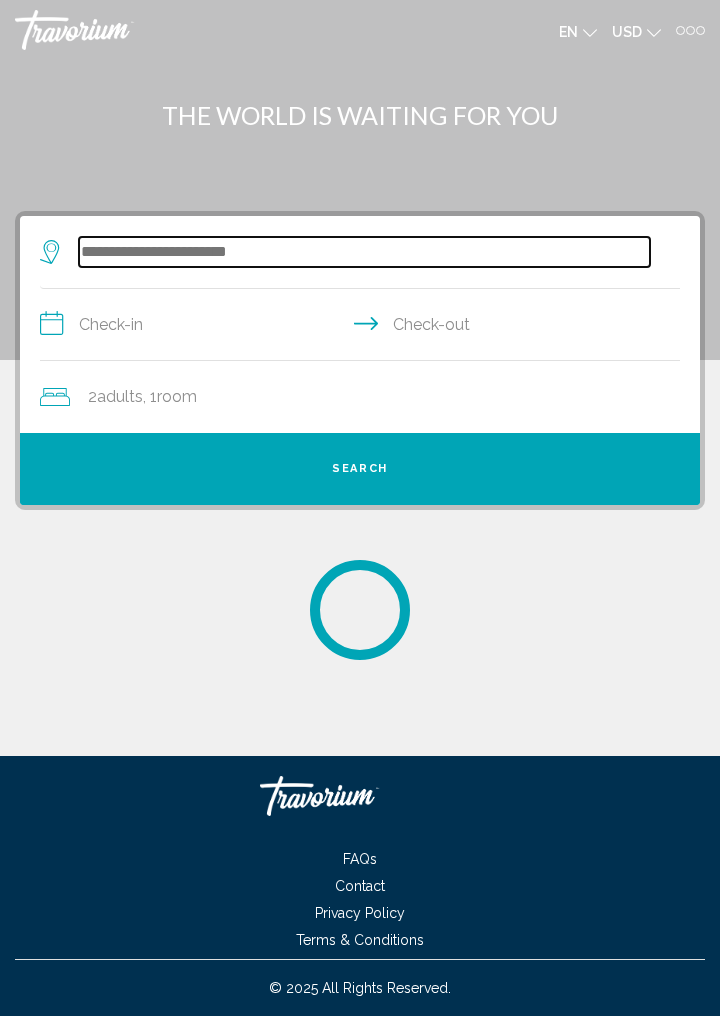 click at bounding box center [364, 252] 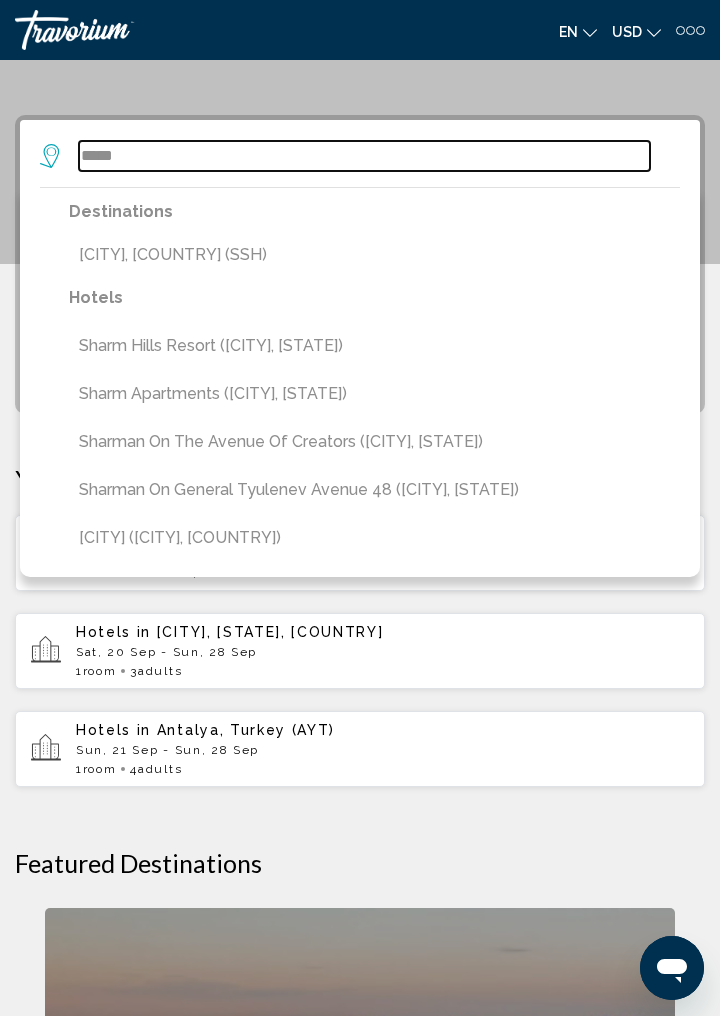 scroll, scrollTop: 0, scrollLeft: 0, axis: both 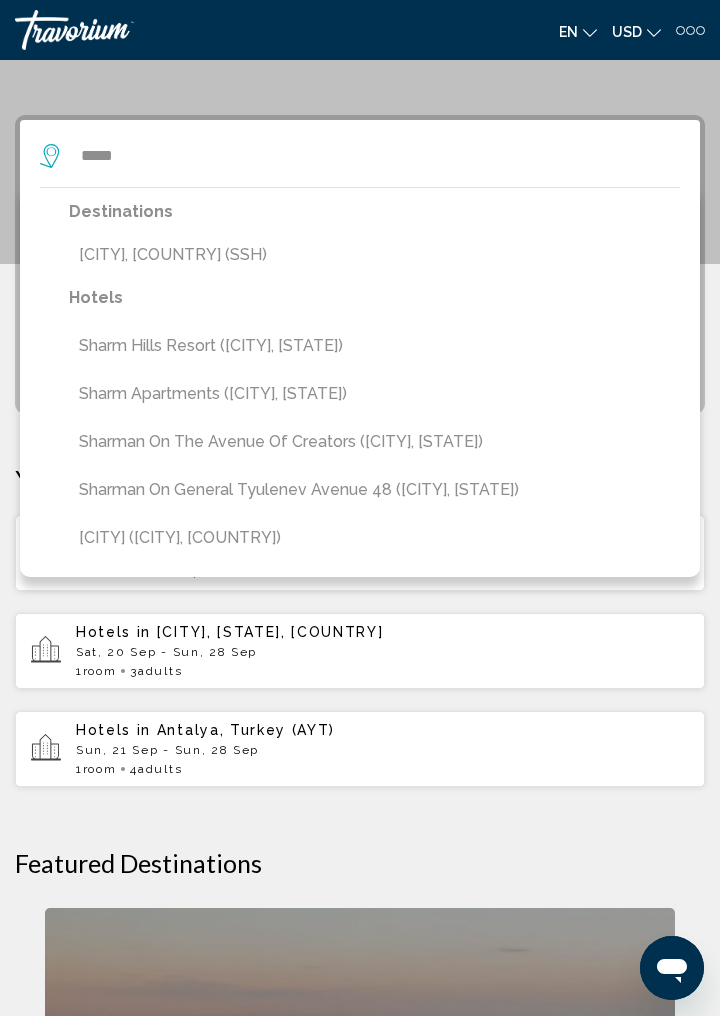 click on "[CITY], [COUNTRY] (SSH)" at bounding box center (374, 255) 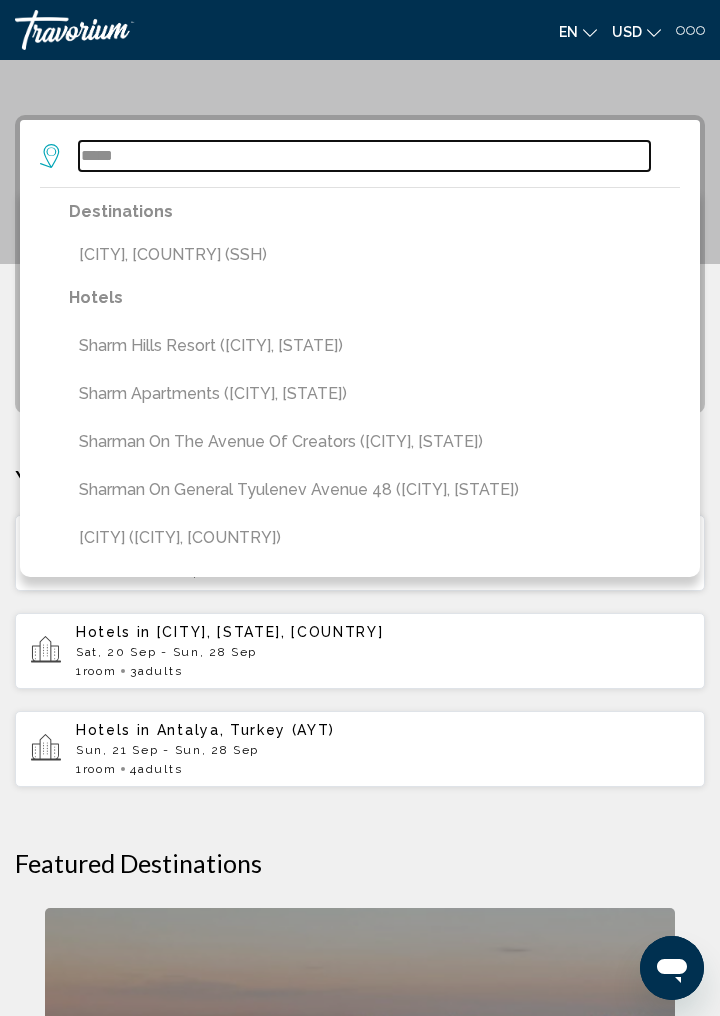 type on "**********" 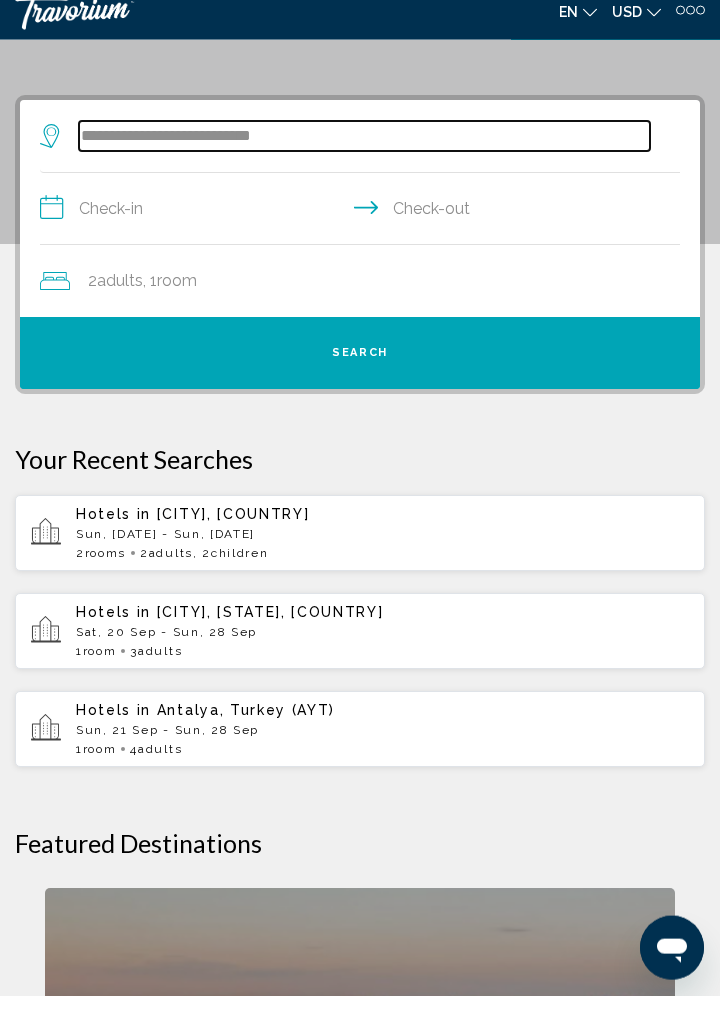 scroll, scrollTop: 96, scrollLeft: 0, axis: vertical 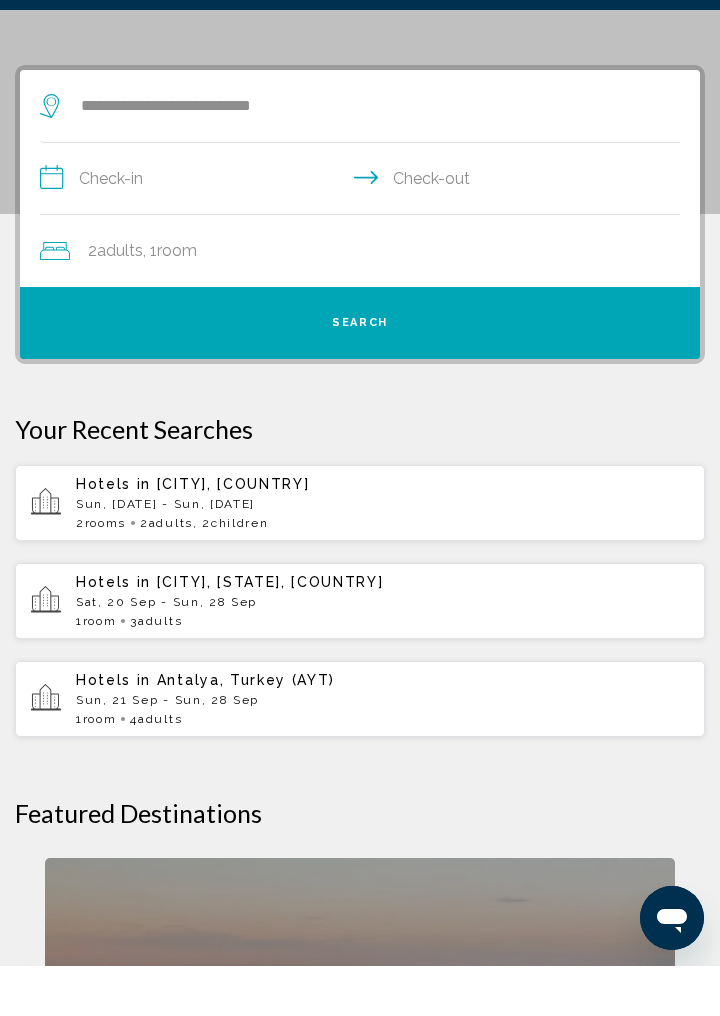 click on "**********" at bounding box center (364, 231) 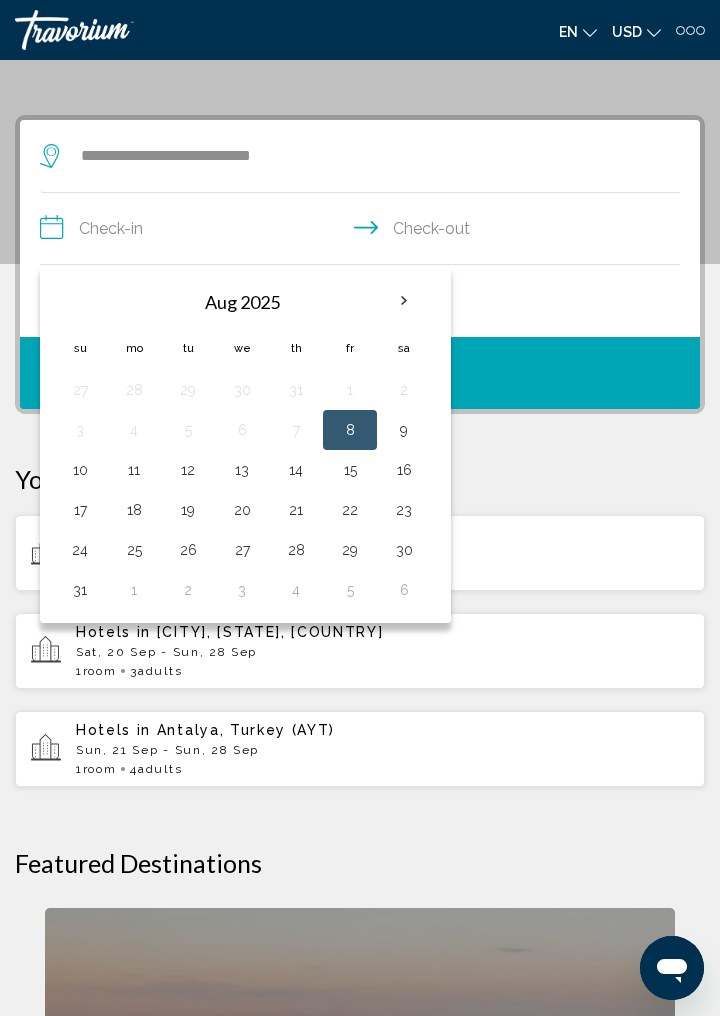 click at bounding box center [404, 301] 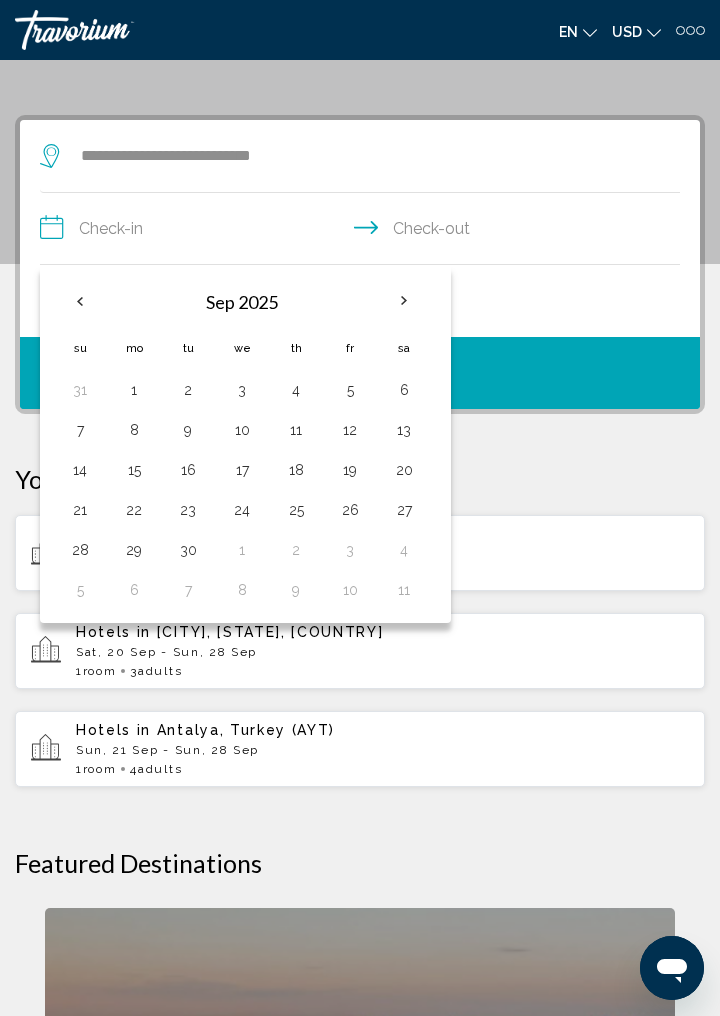 click at bounding box center (404, 301) 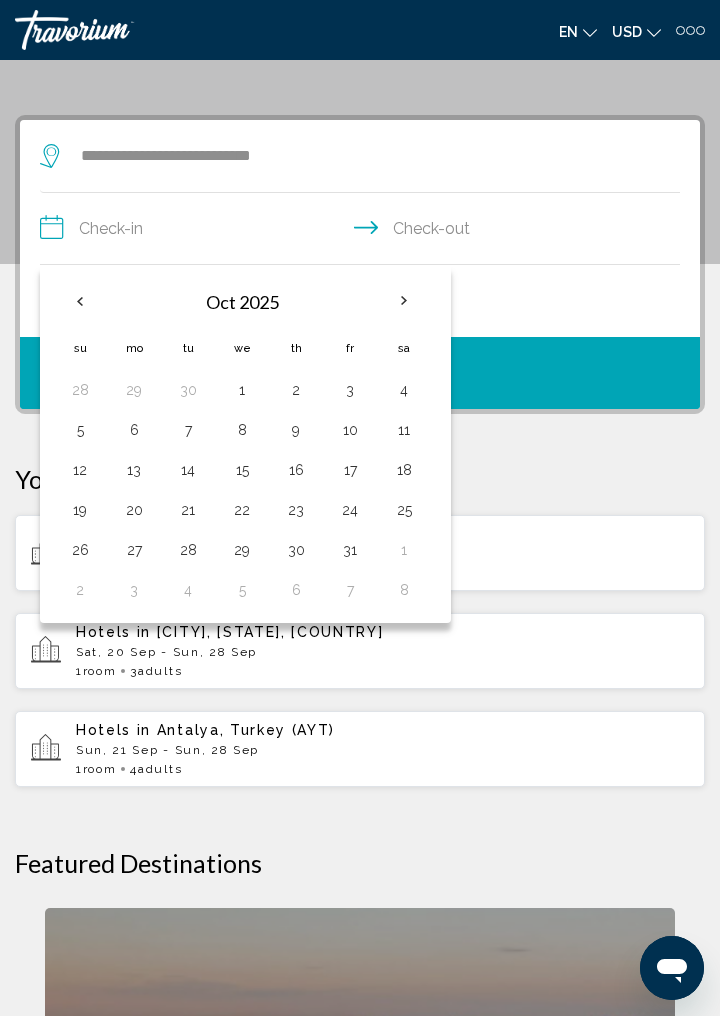 click at bounding box center [404, 301] 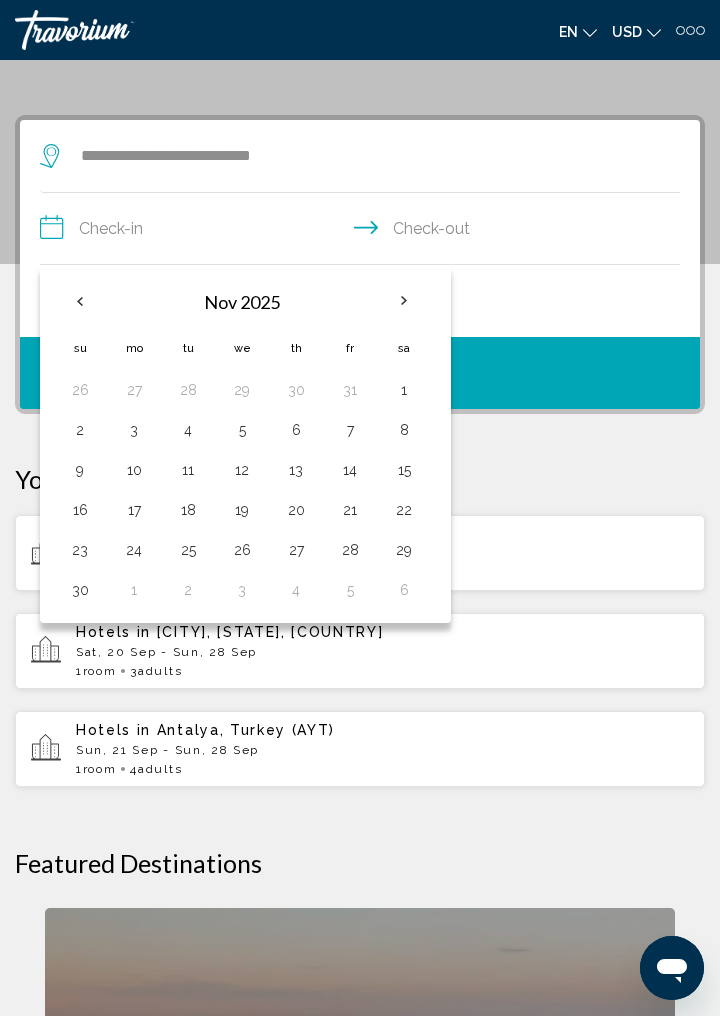 click on "15" at bounding box center [404, 470] 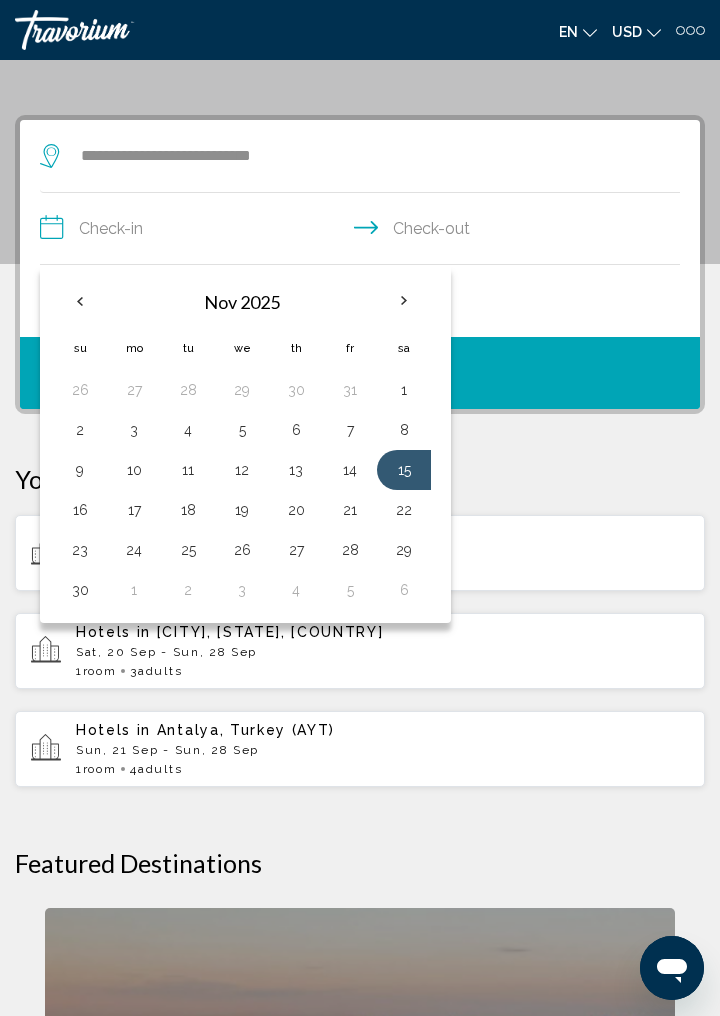 click on "22" at bounding box center (404, 510) 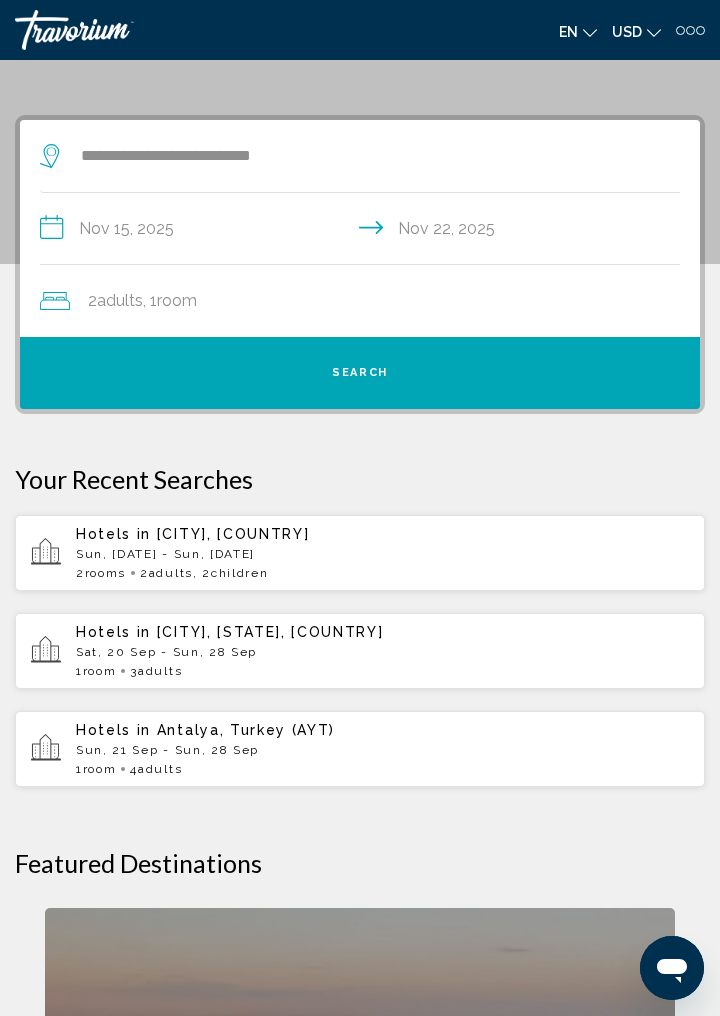 click on "2  Adult Adults , 1  Room rooms" 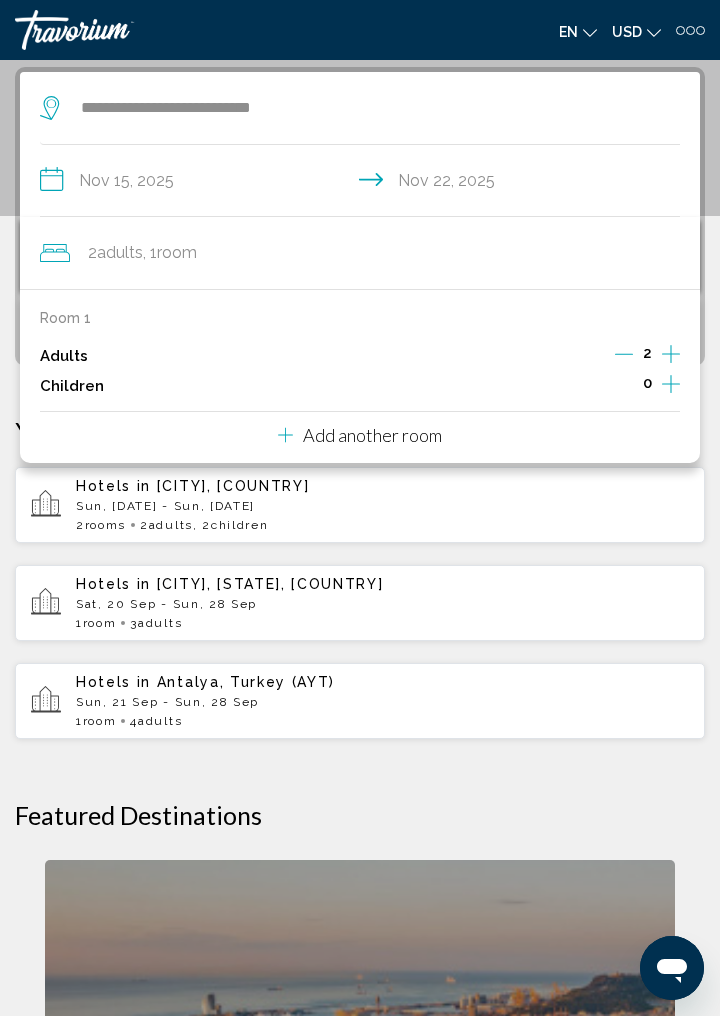scroll, scrollTop: 146, scrollLeft: 0, axis: vertical 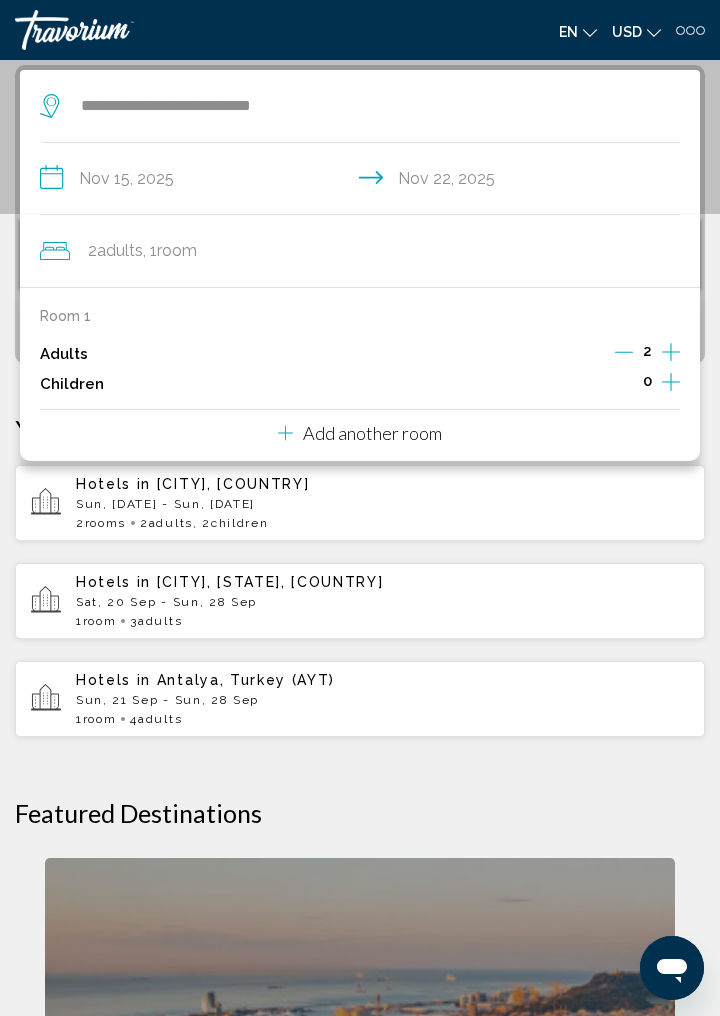 click on "Add another room" at bounding box center (360, 430) 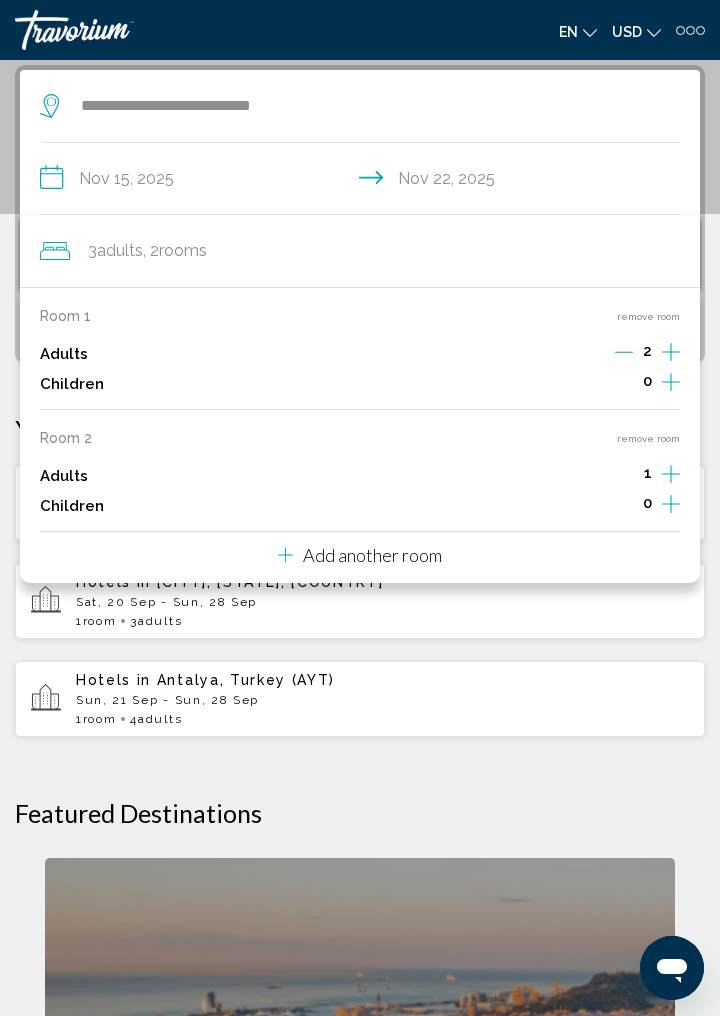 click 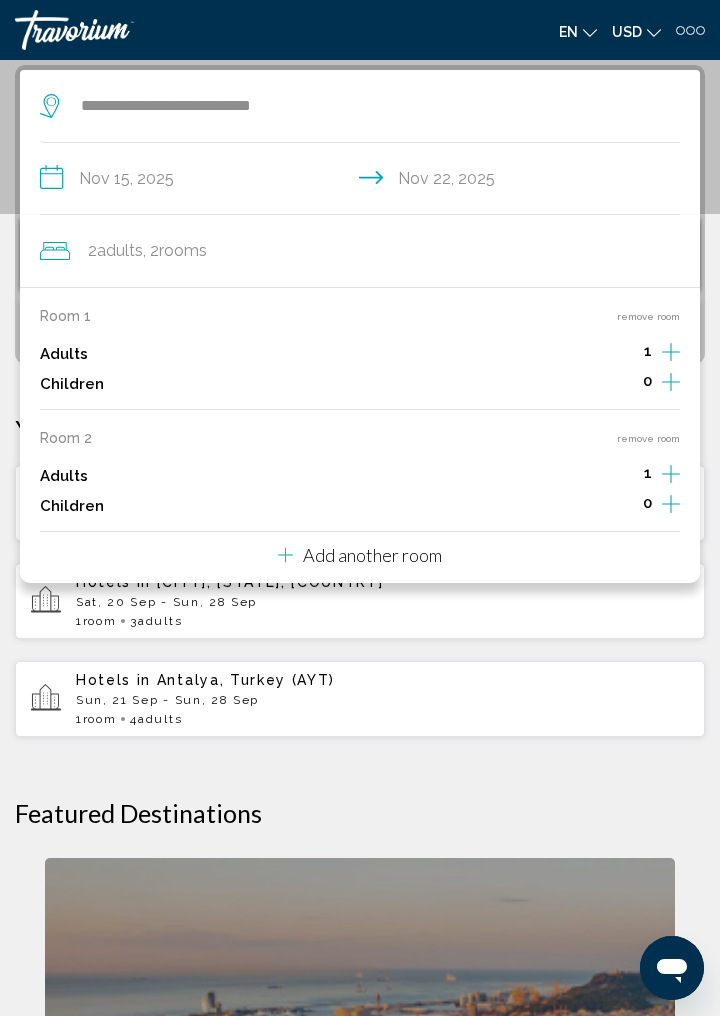 click 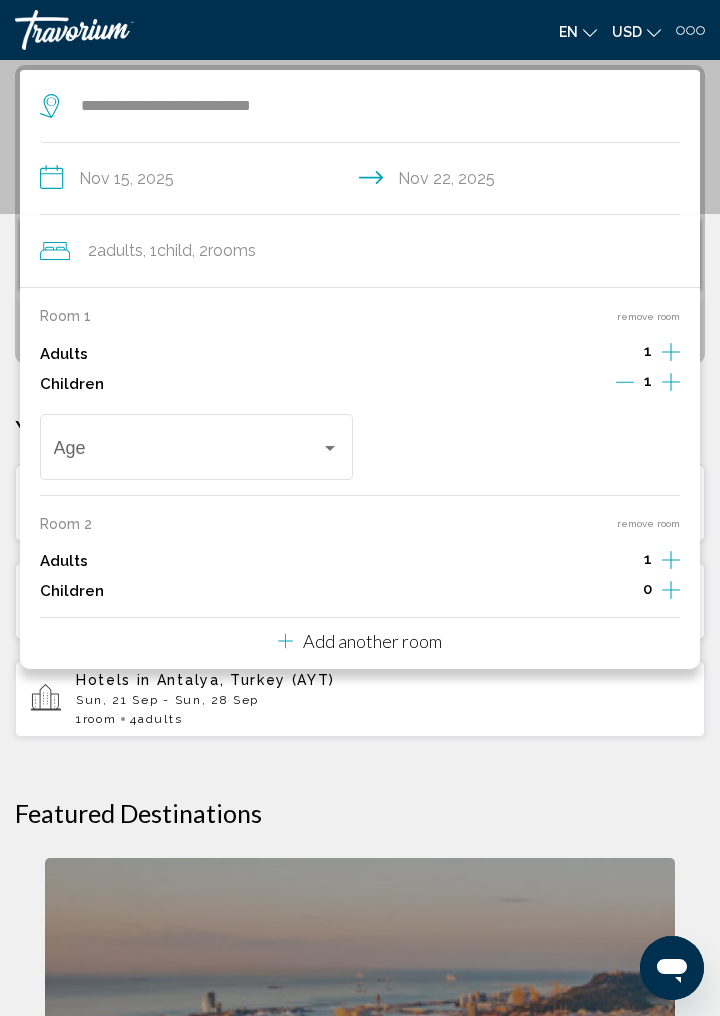 click at bounding box center (330, 448) 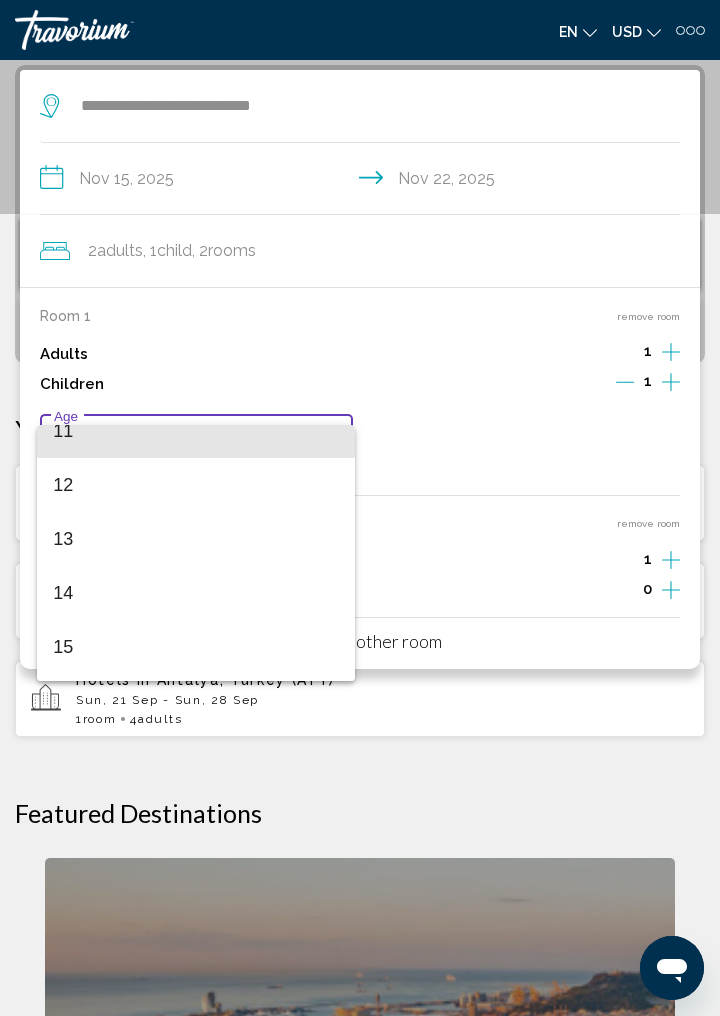 scroll, scrollTop: 658, scrollLeft: 0, axis: vertical 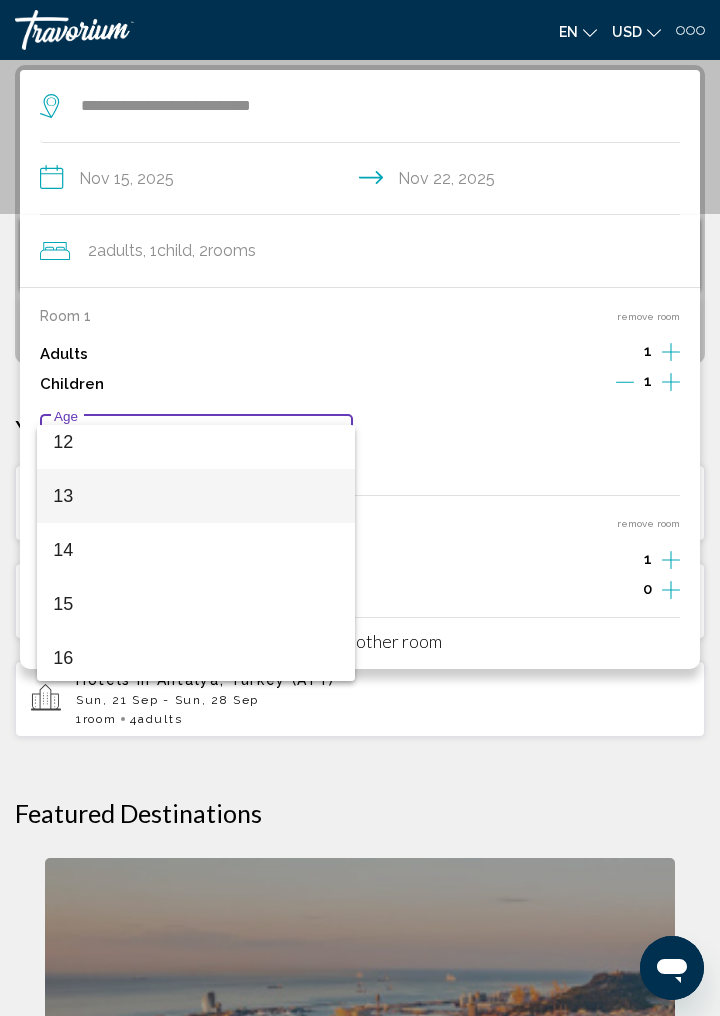 click on "13" at bounding box center [196, 496] 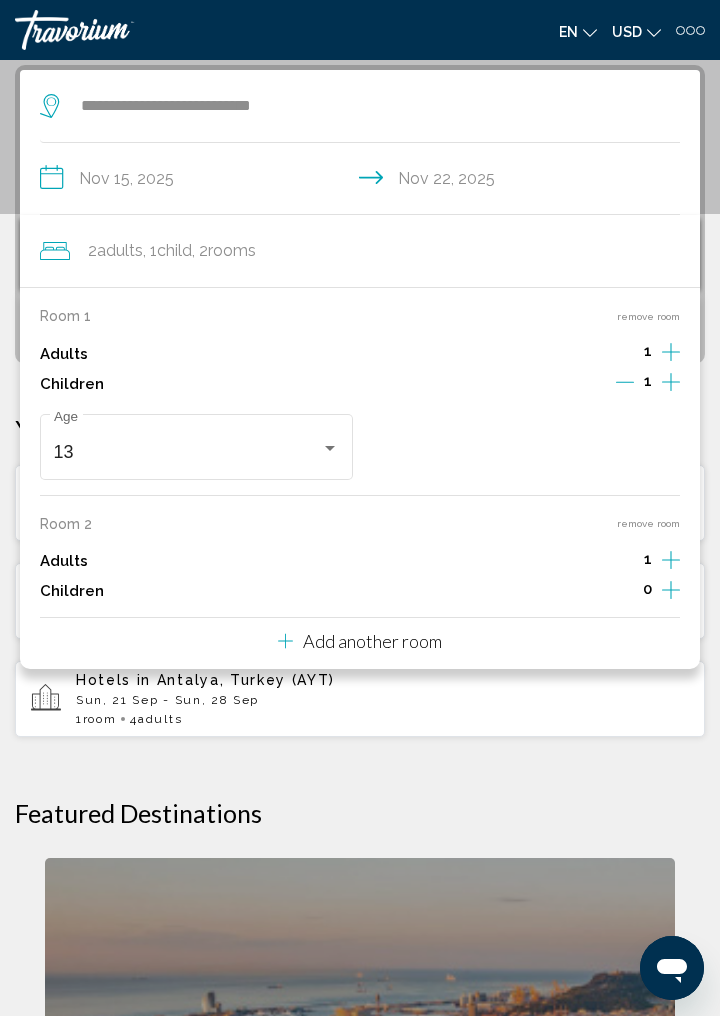 click 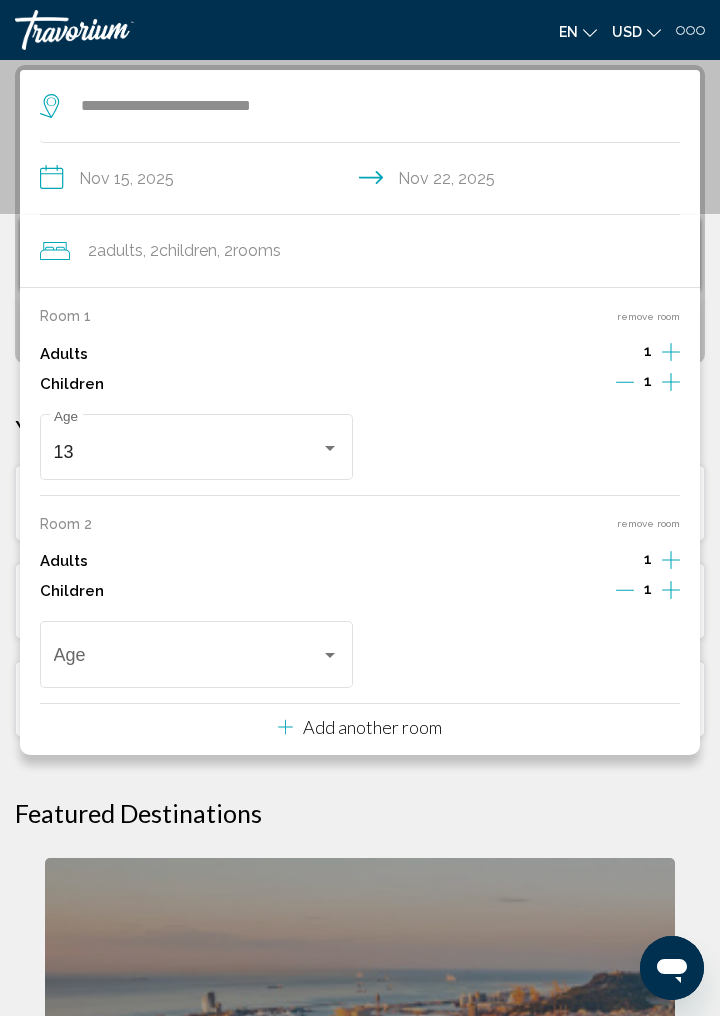 click at bounding box center (188, 660) 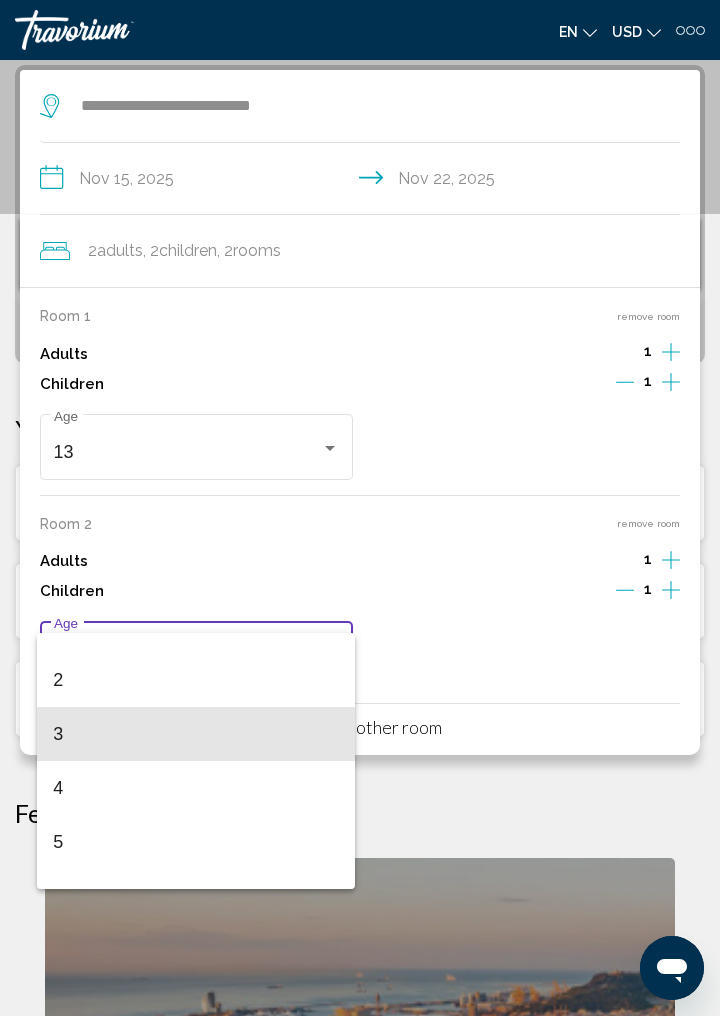 scroll, scrollTop: 89, scrollLeft: 0, axis: vertical 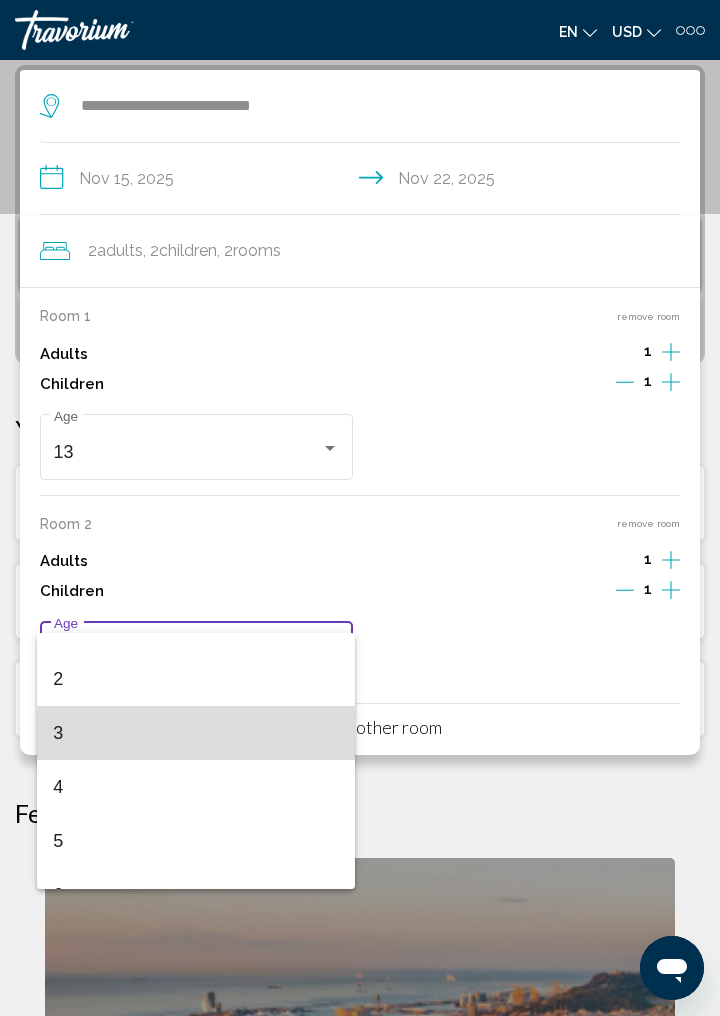 click on "3" at bounding box center (196, 733) 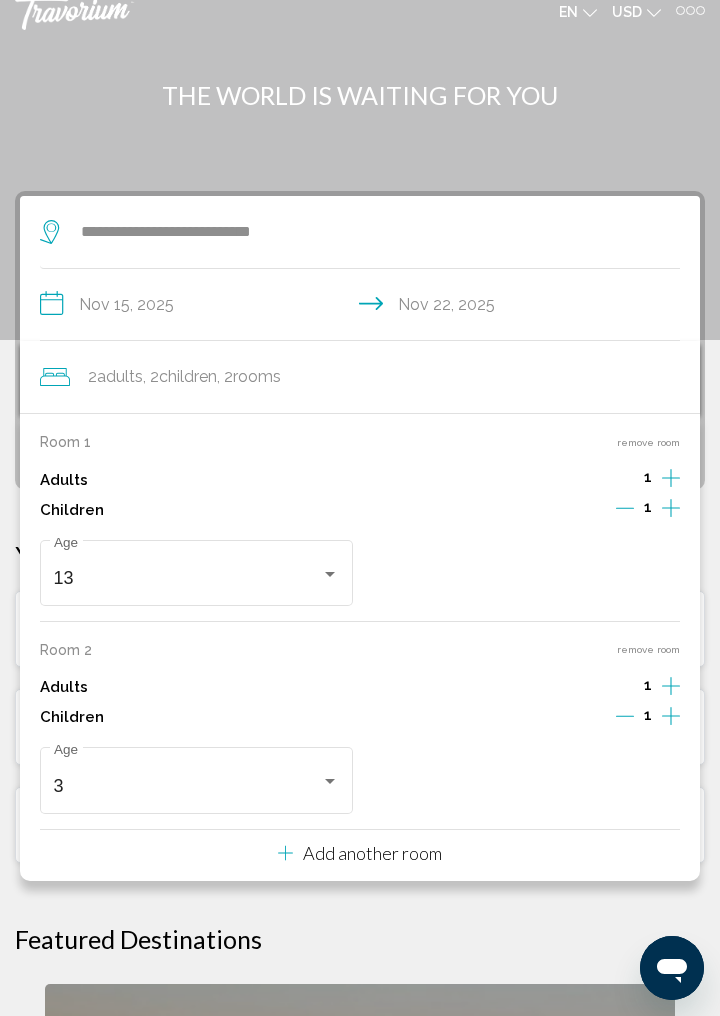 scroll, scrollTop: 0, scrollLeft: 0, axis: both 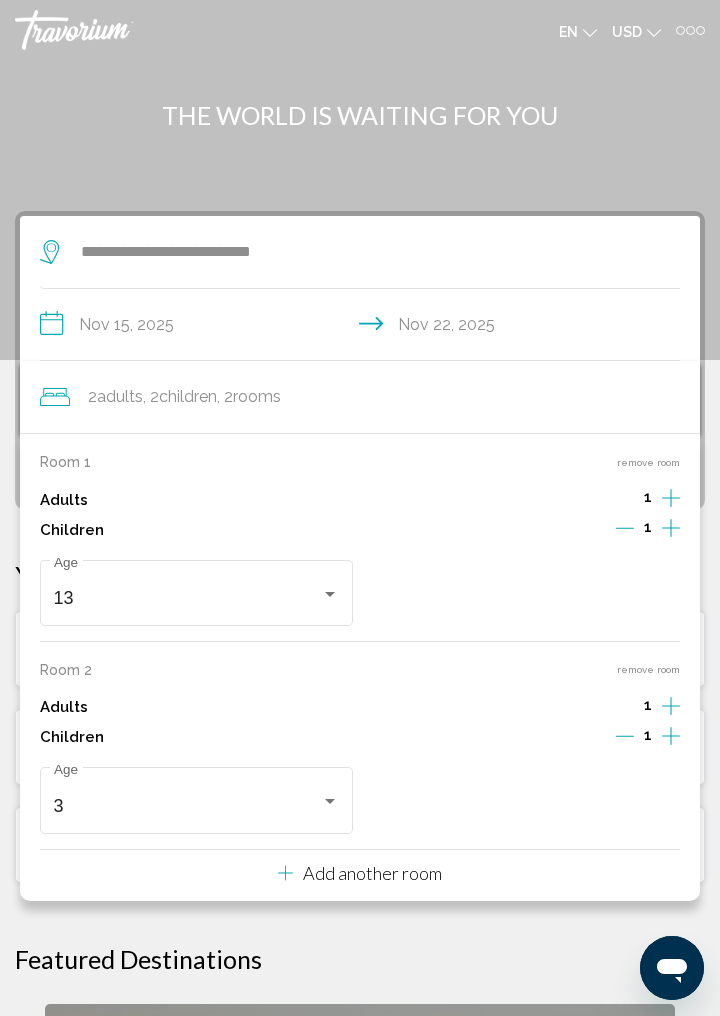 click at bounding box center (360, 180) 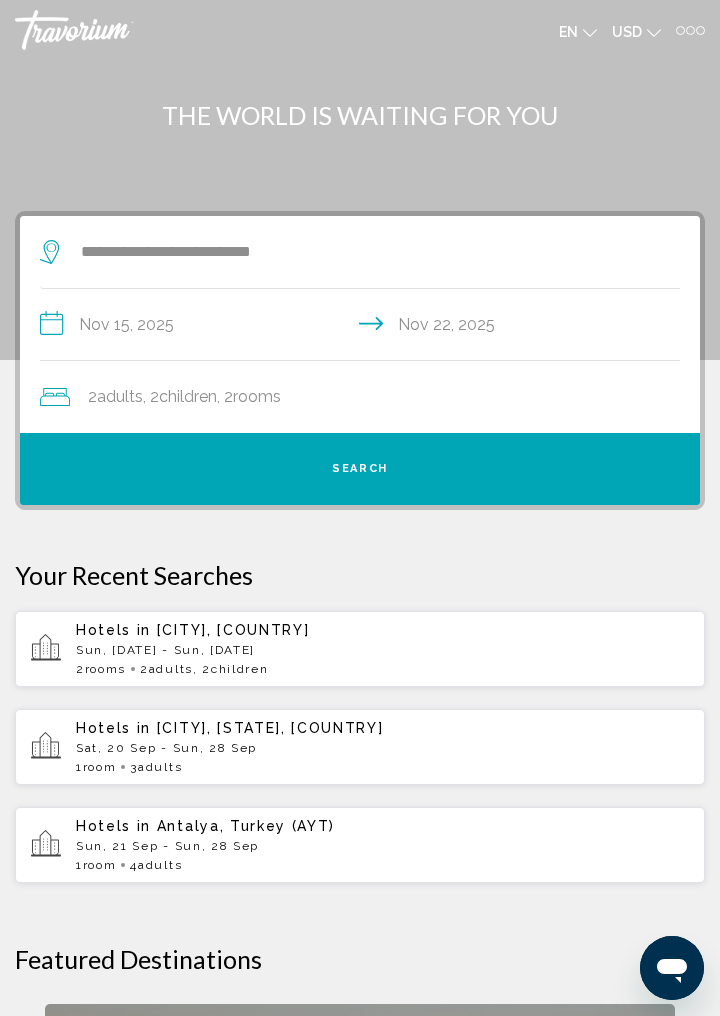 click on "Search" at bounding box center [360, 469] 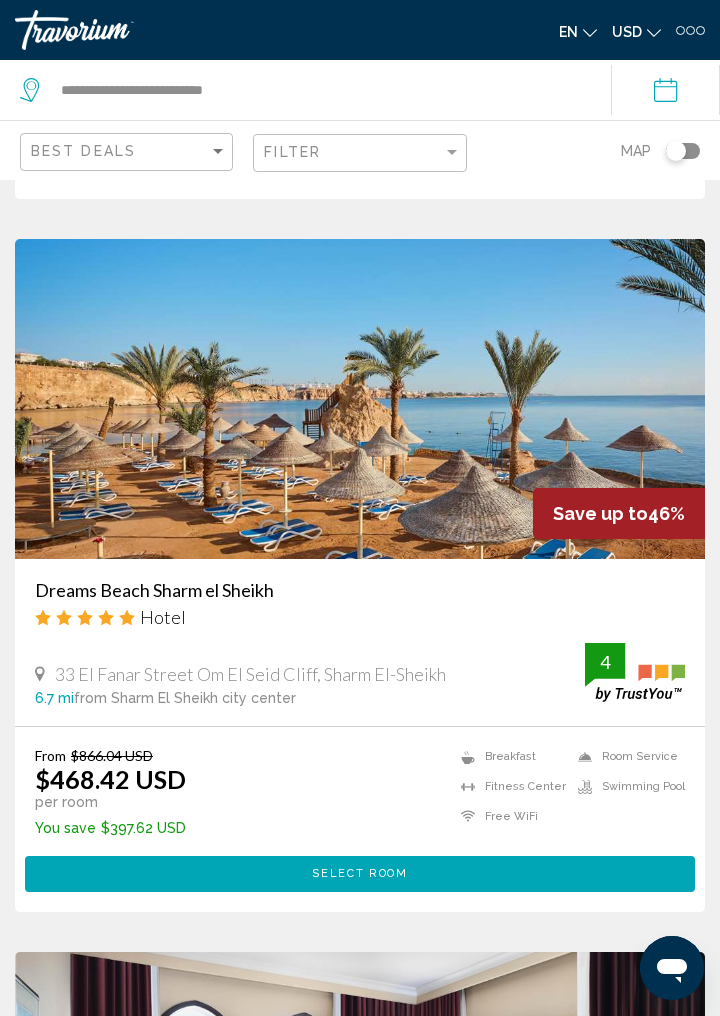 scroll, scrollTop: 7141, scrollLeft: 0, axis: vertical 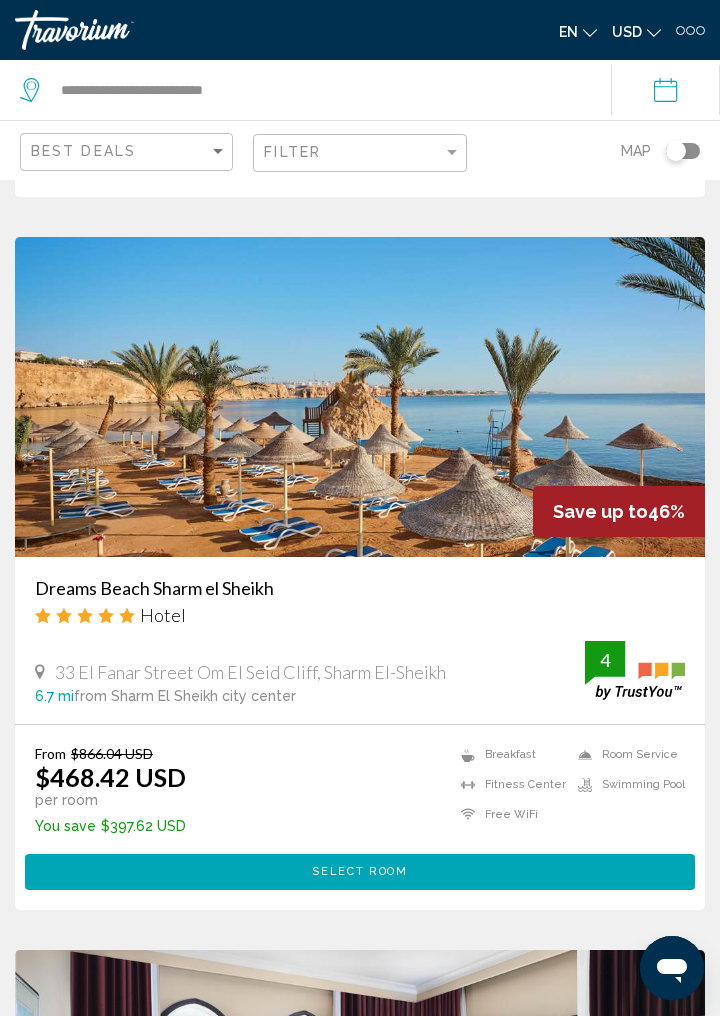 click on "Dreams Beach Sharm el Sheikh" at bounding box center (360, 588) 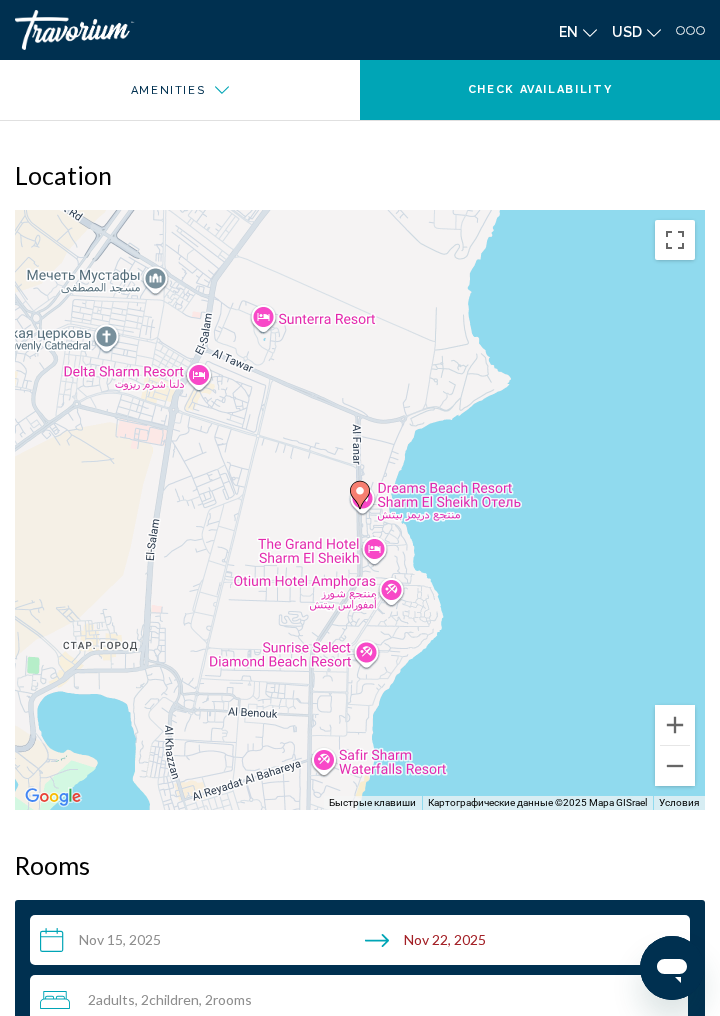 scroll, scrollTop: 1320, scrollLeft: 0, axis: vertical 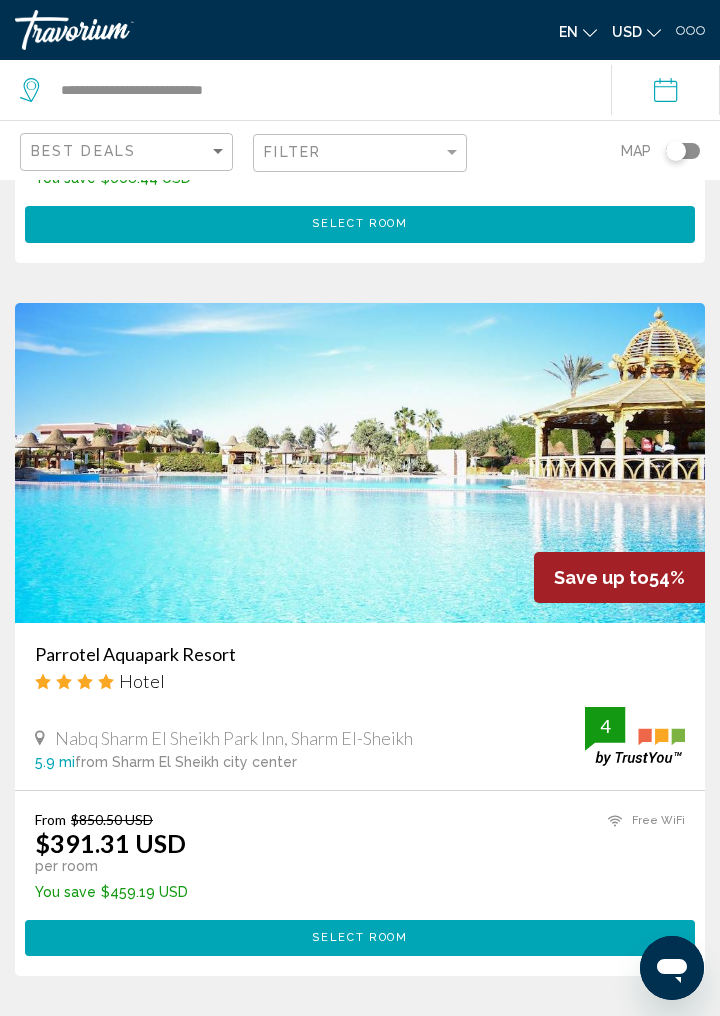 click on "Parrotel Aquapark Resort" at bounding box center (360, 654) 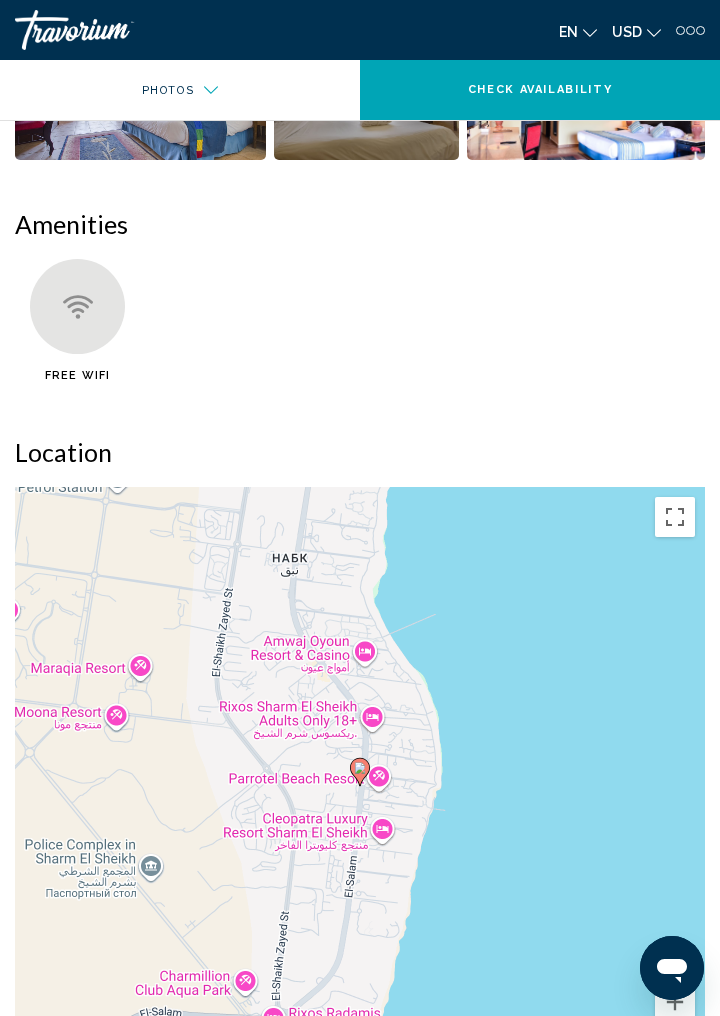 scroll, scrollTop: 1062, scrollLeft: 0, axis: vertical 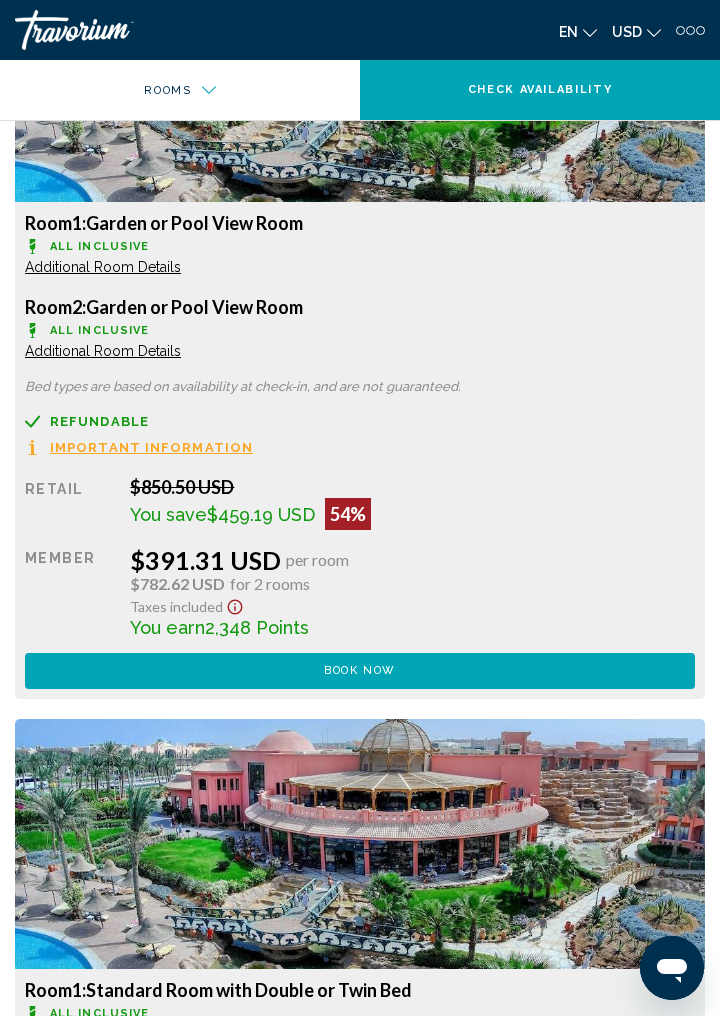 click on "Book now No longer available" at bounding box center [360, 671] 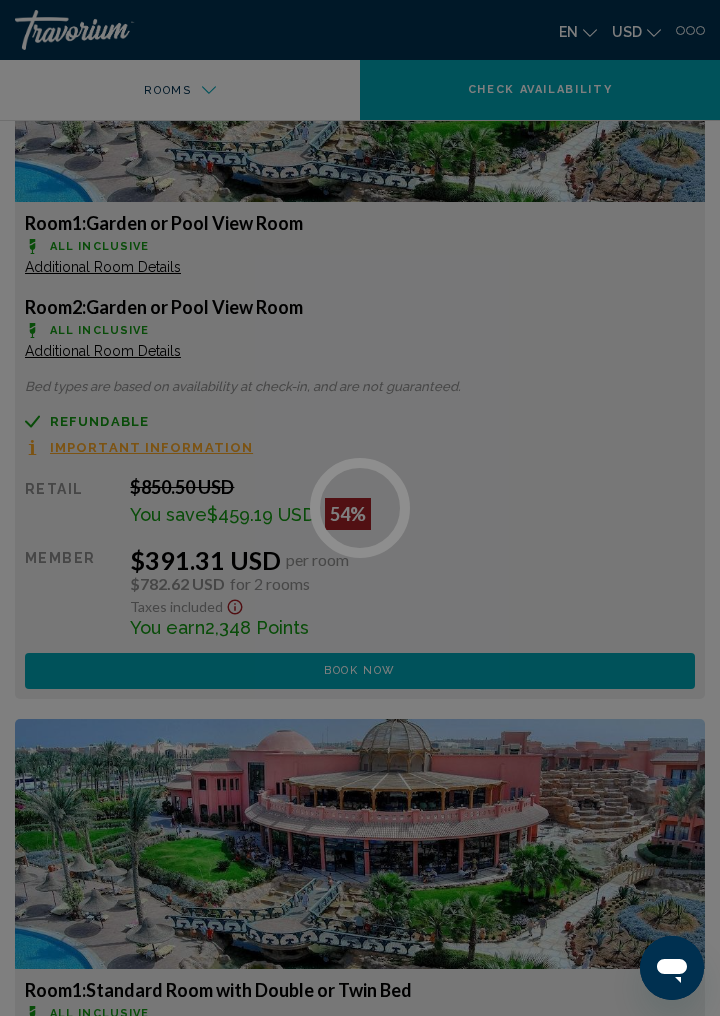 scroll, scrollTop: 0, scrollLeft: 0, axis: both 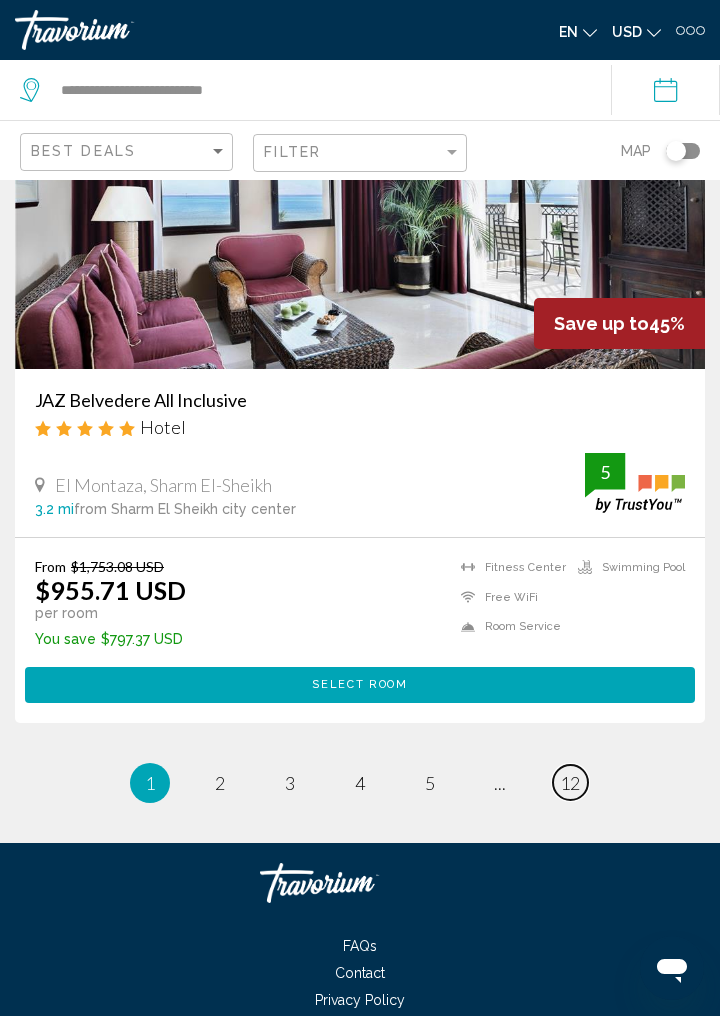 click on "page  12" at bounding box center [570, 782] 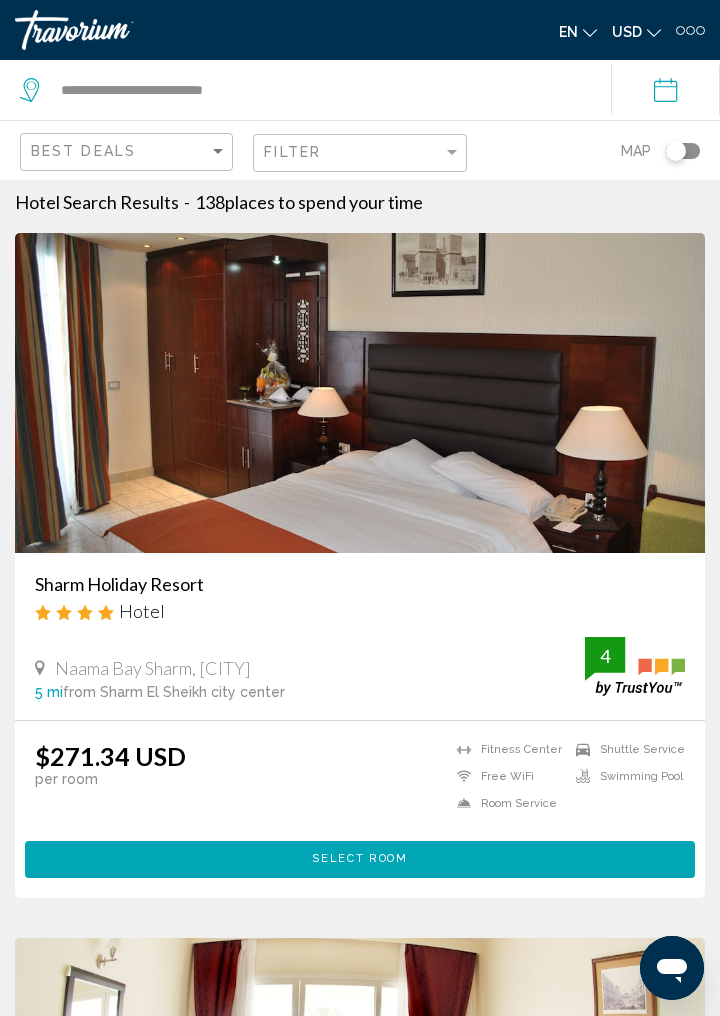 scroll, scrollTop: 0, scrollLeft: 0, axis: both 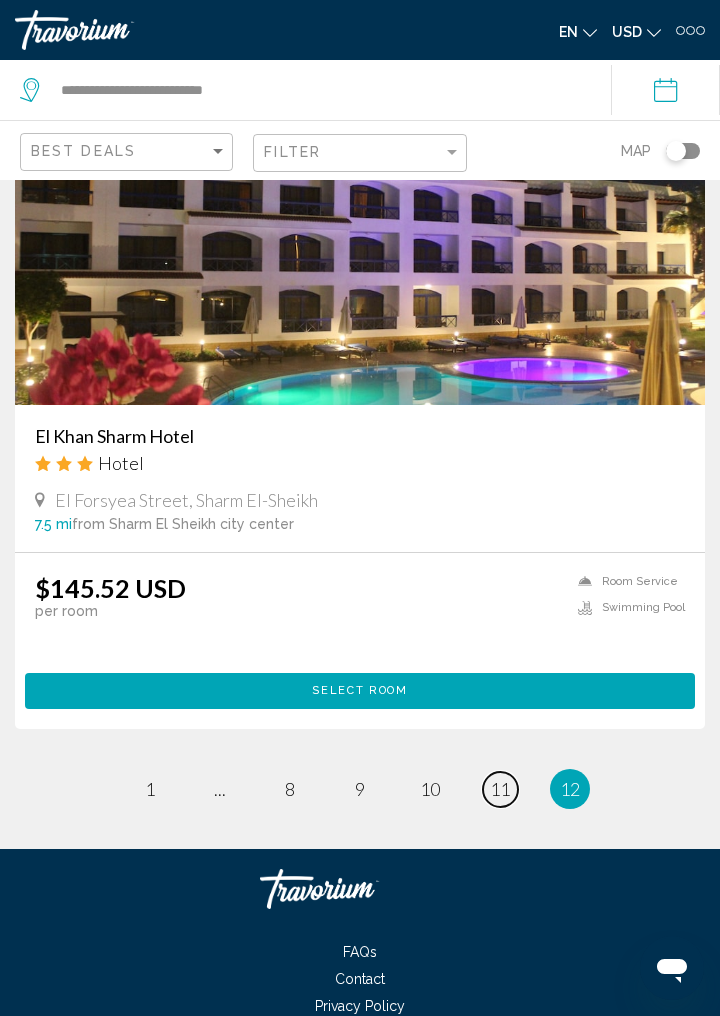 click on "11" at bounding box center (500, 789) 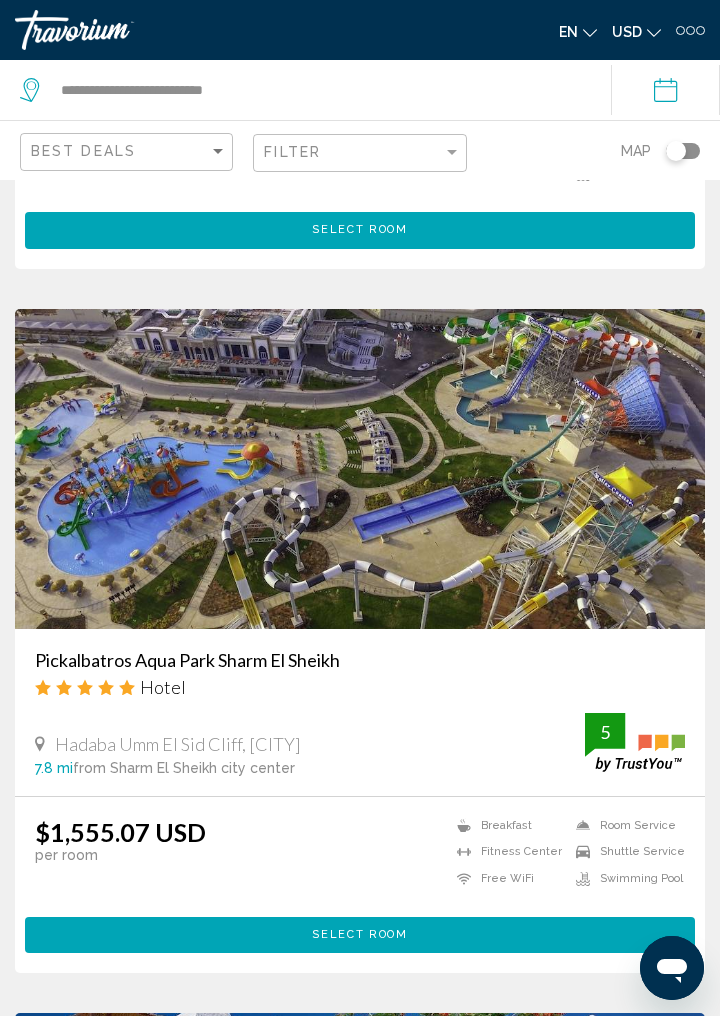 scroll, scrollTop: 643, scrollLeft: 0, axis: vertical 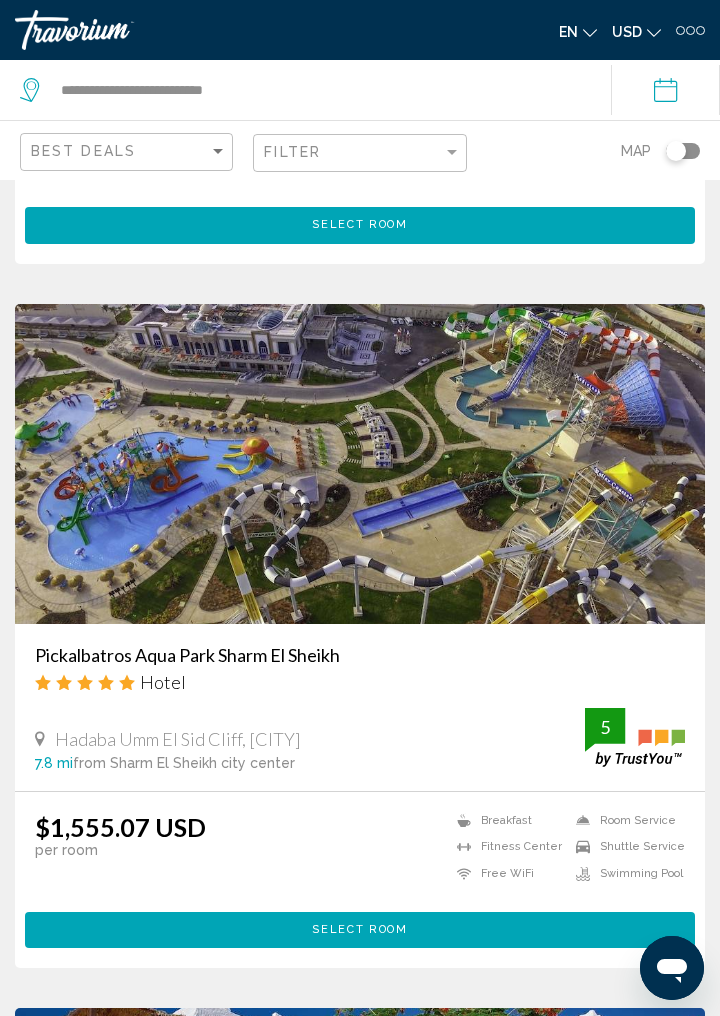 click on "Pickalbatros Aqua Park Sharm El Sheikh" at bounding box center (360, 655) 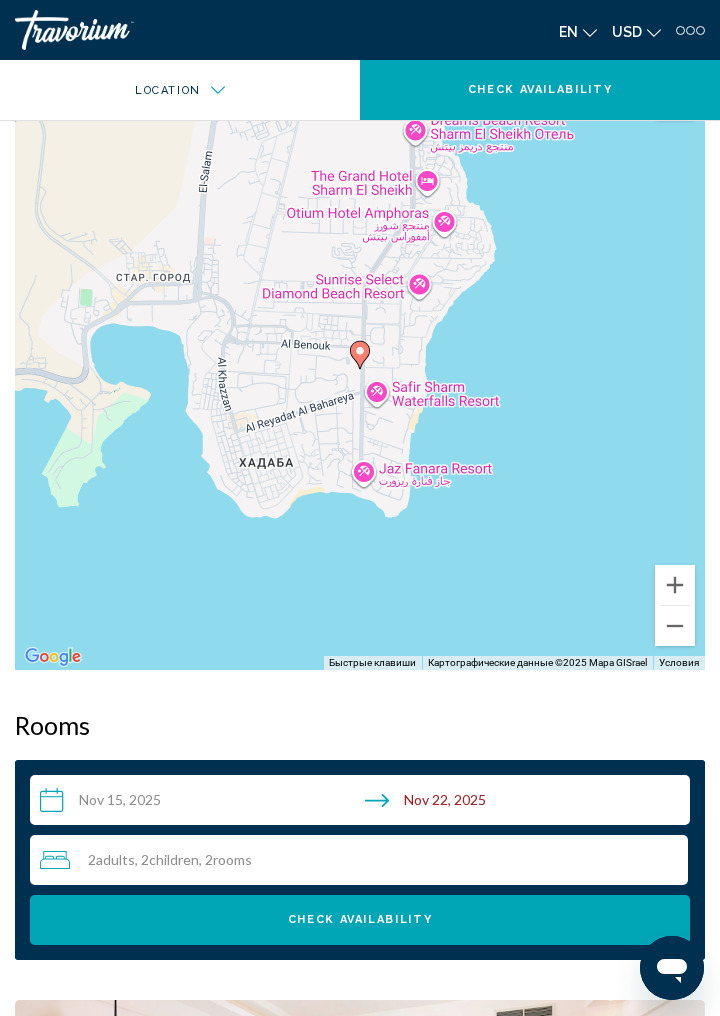 scroll, scrollTop: 1610, scrollLeft: 0, axis: vertical 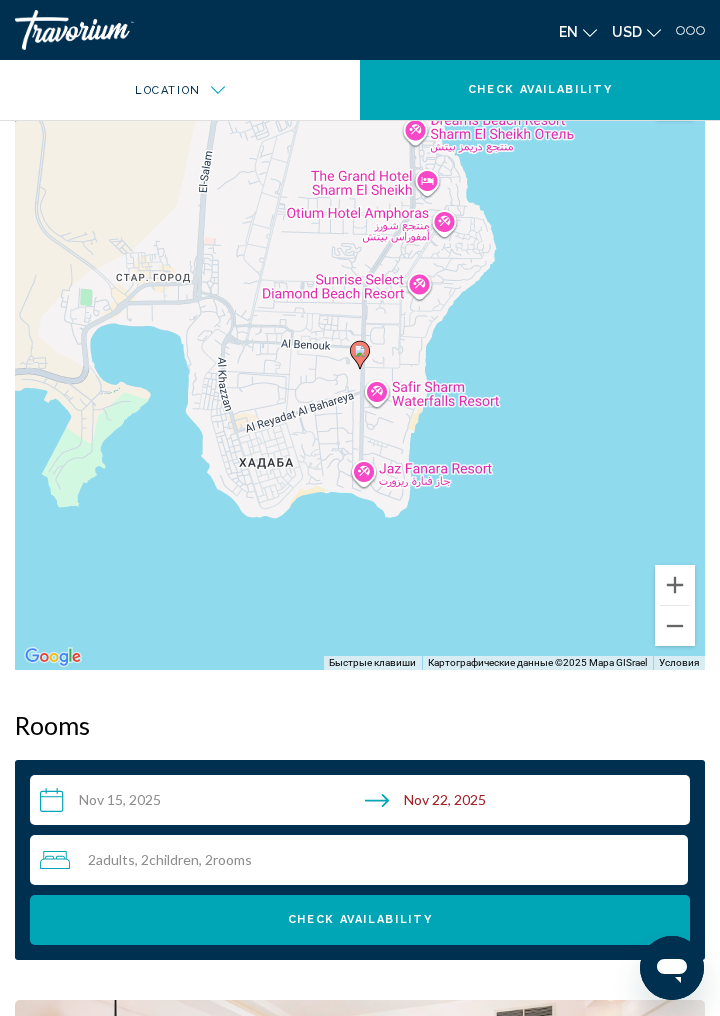 click on "Check Availability" at bounding box center (360, 920) 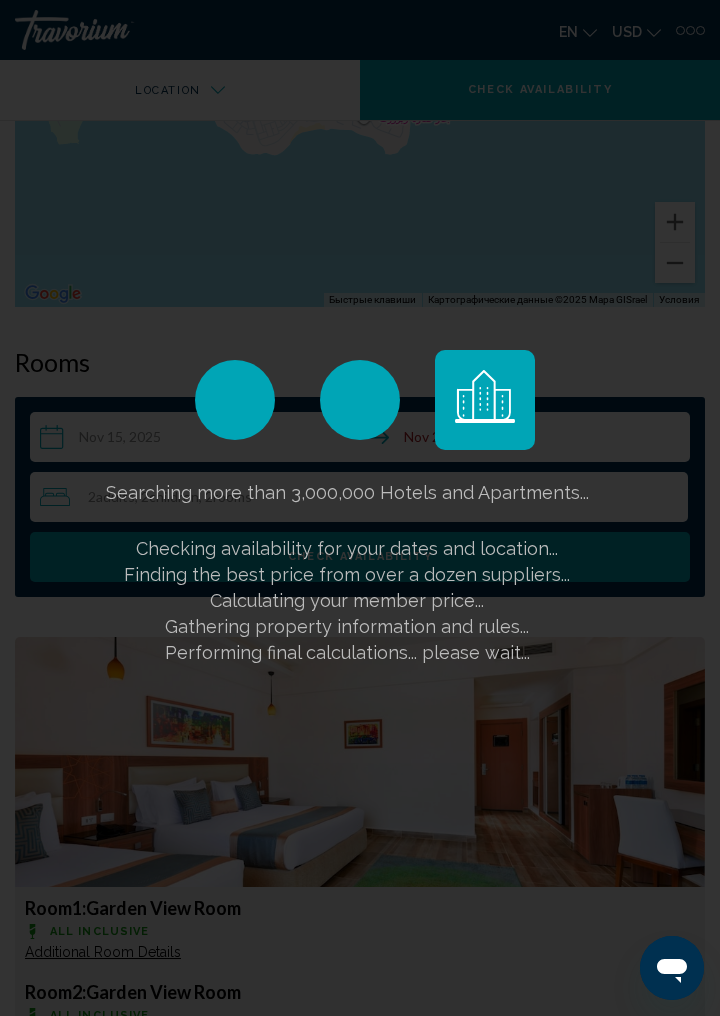 scroll, scrollTop: 1976, scrollLeft: 0, axis: vertical 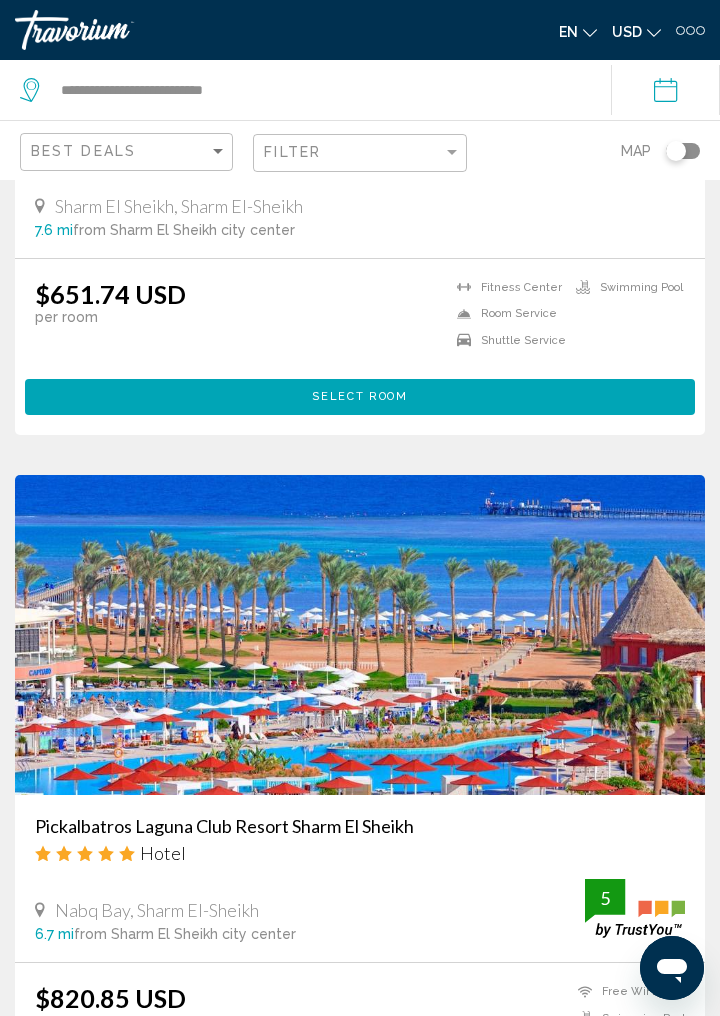 click on "Pickalbatros Laguna Club Resort Sharm El Sheikh" at bounding box center (360, 826) 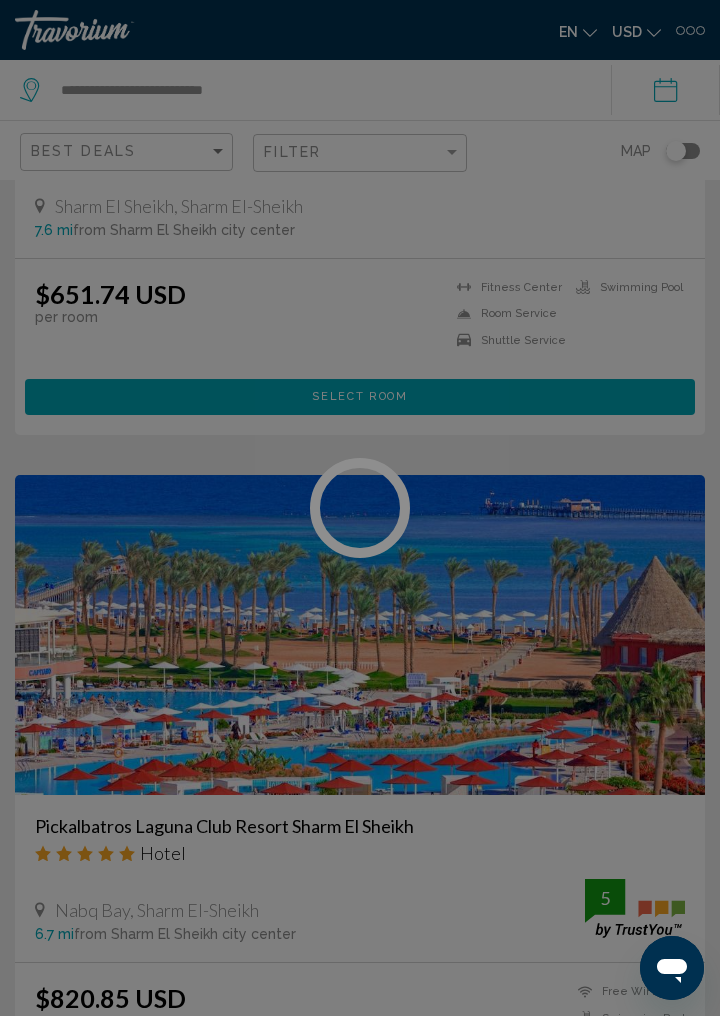 scroll, scrollTop: 0, scrollLeft: 0, axis: both 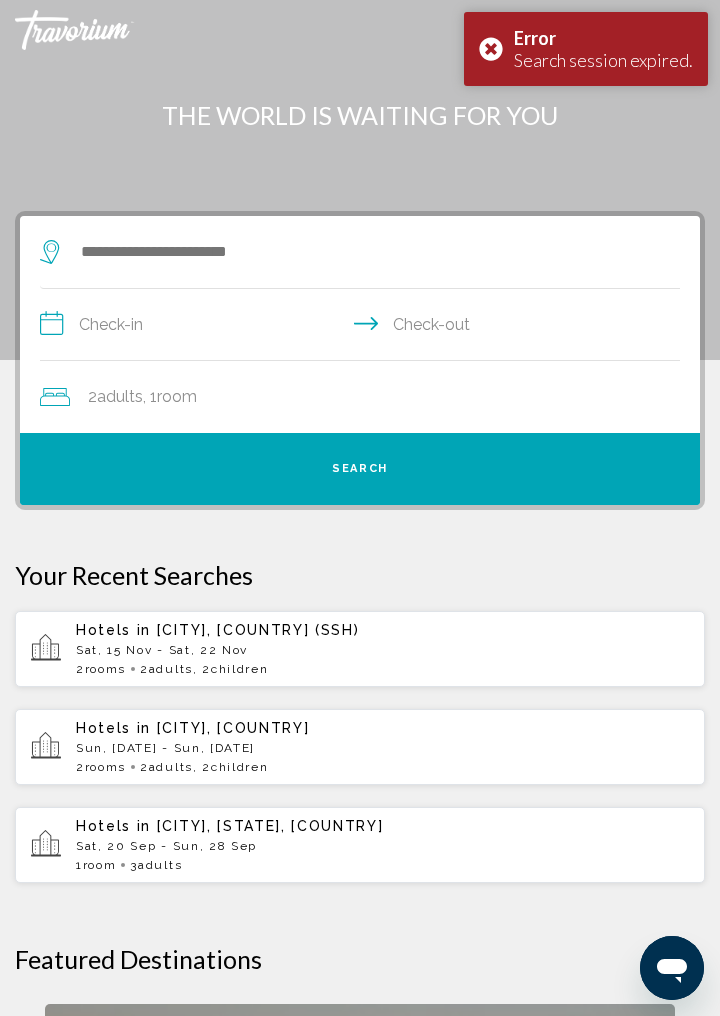 click on "Sat, 15 Nov - Sat, 22 Nov" at bounding box center (382, 650) 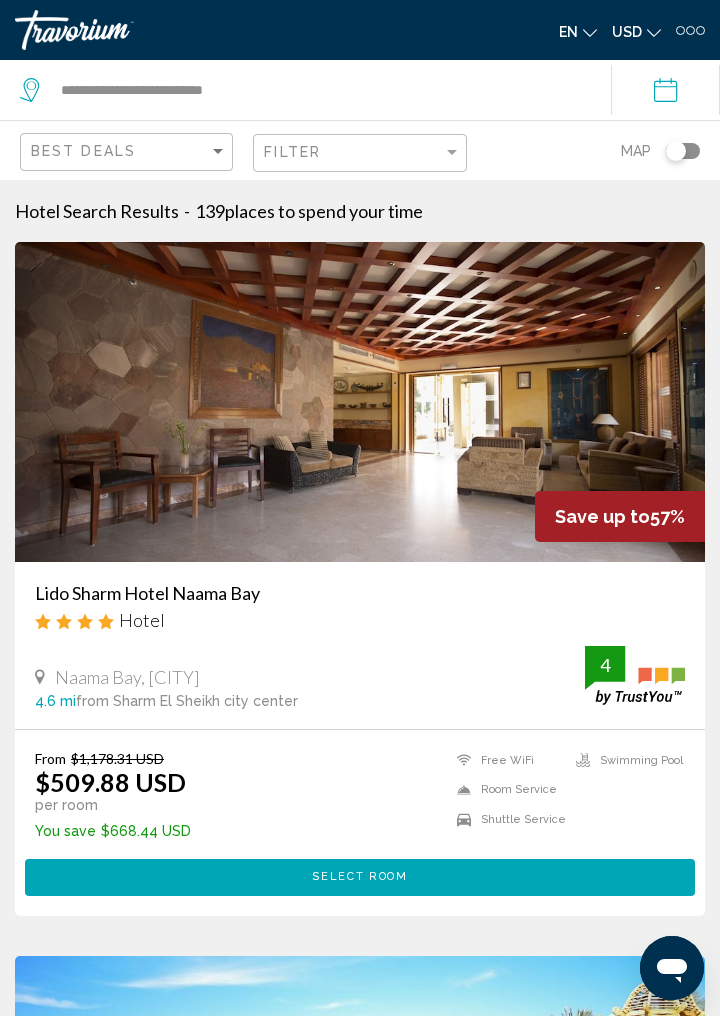 click on "Hotel Search Results  -   139  places to spend your time Save up to  57%   Lido Sharm Hotel Naama Bay
Hotel
Naama Bay, [CITY] 4.6 mi  from [CITY] city center from hotel 4 From $1,178.31 USD $509.88 USD  per room You save  $668.44 USD
Free WiFi
Room Service
Shuttle Service
Swimming Pool  4 Select Room Save up to  54%   Parrotel Aquapark Resort
Hotel
Nabq Sharm El Sheikh Park Inn, [CITY] 5.9 mi  from [CITY] city center from hotel 4 From $850.50 USD $391.31 USD  per room You save  $459.19 USD" at bounding box center [360, 4522] 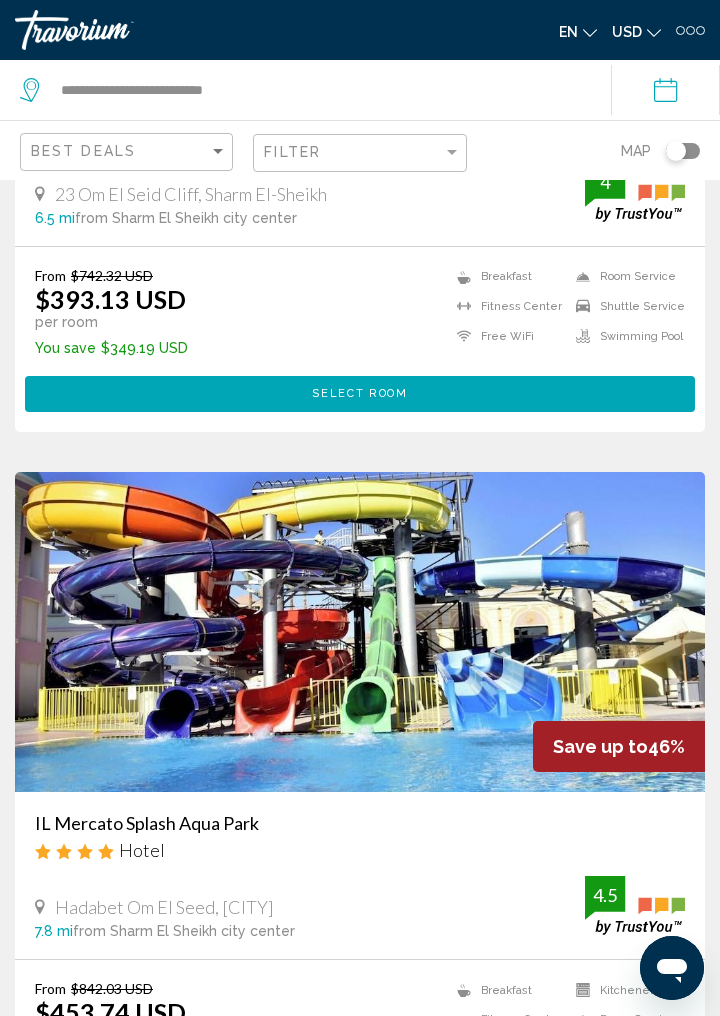 scroll, scrollTop: 8042, scrollLeft: 0, axis: vertical 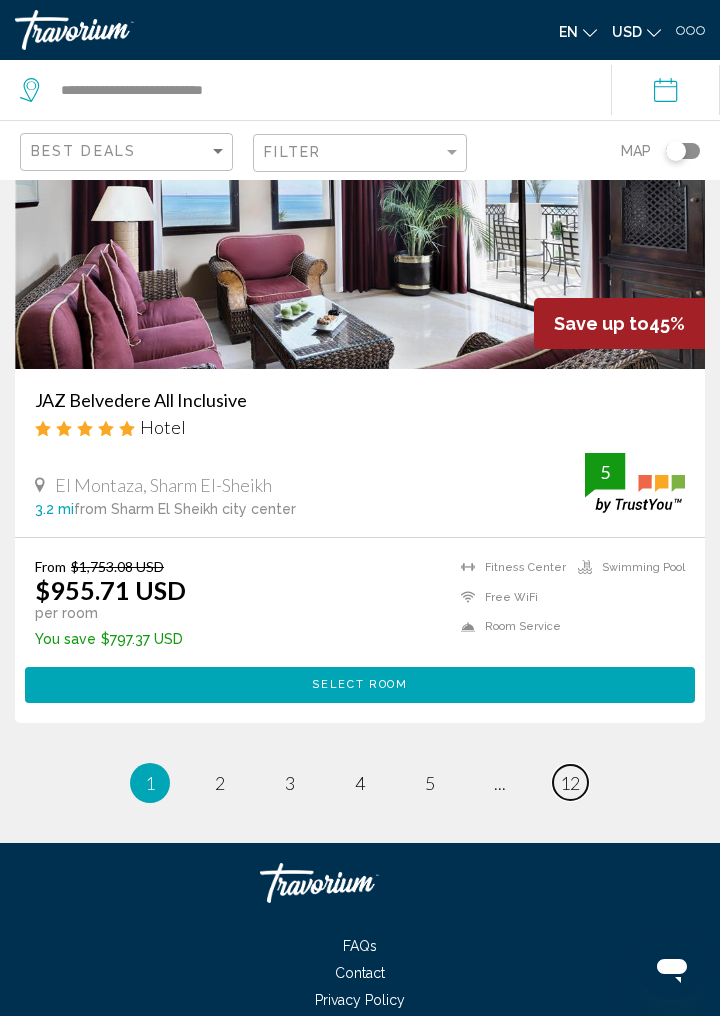 click on "page  12" at bounding box center (570, 782) 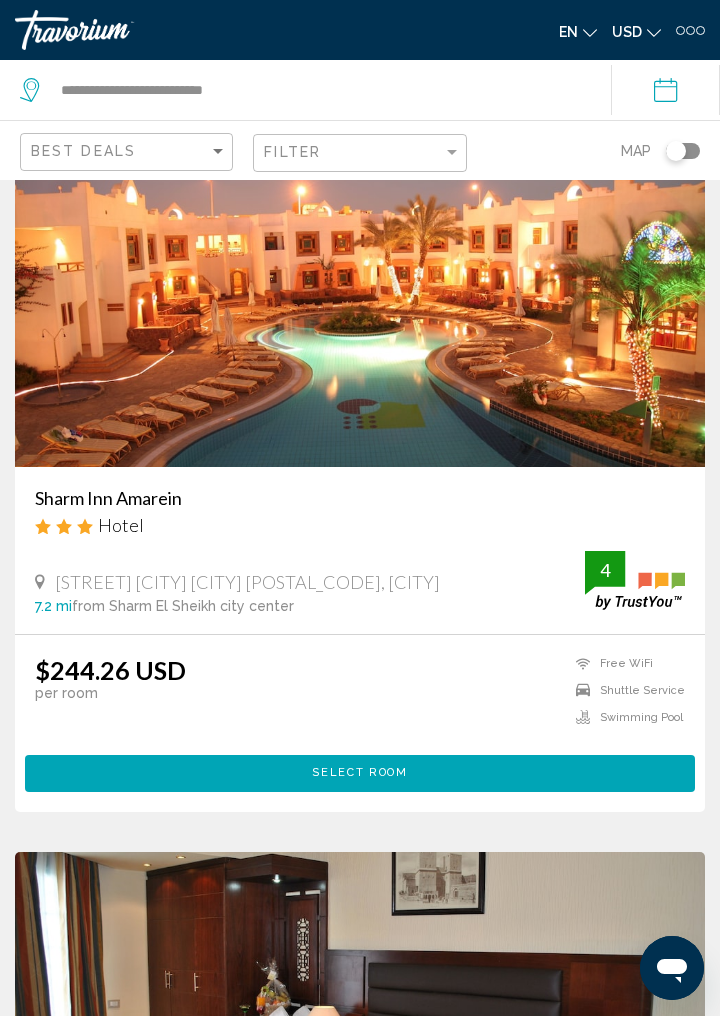 scroll, scrollTop: 0, scrollLeft: 0, axis: both 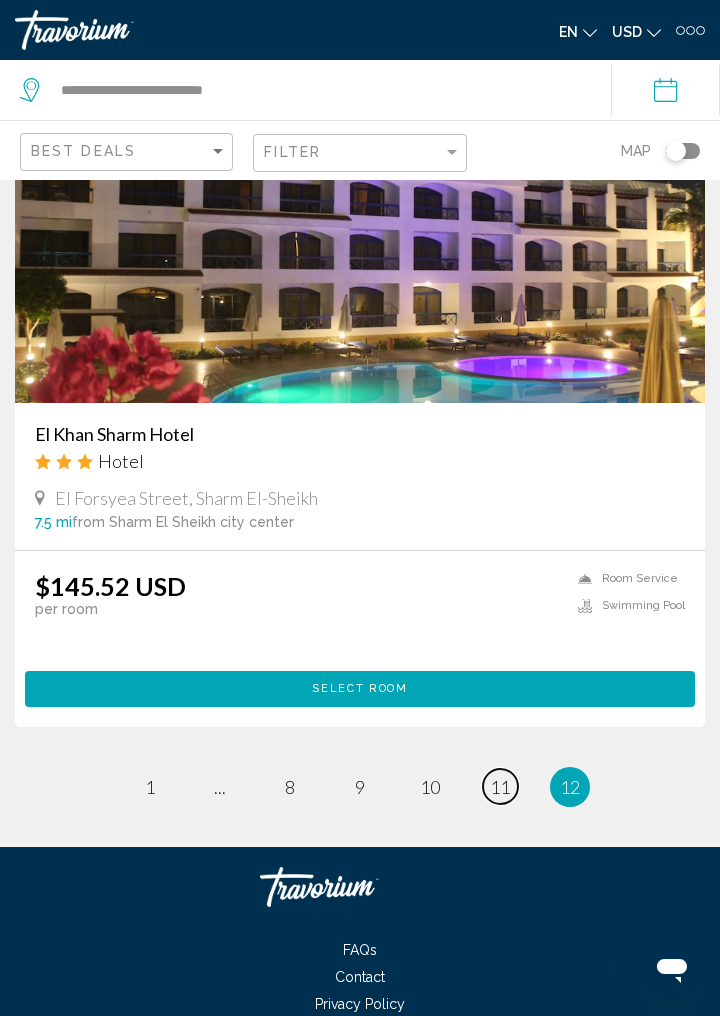 click on "11" at bounding box center [500, 787] 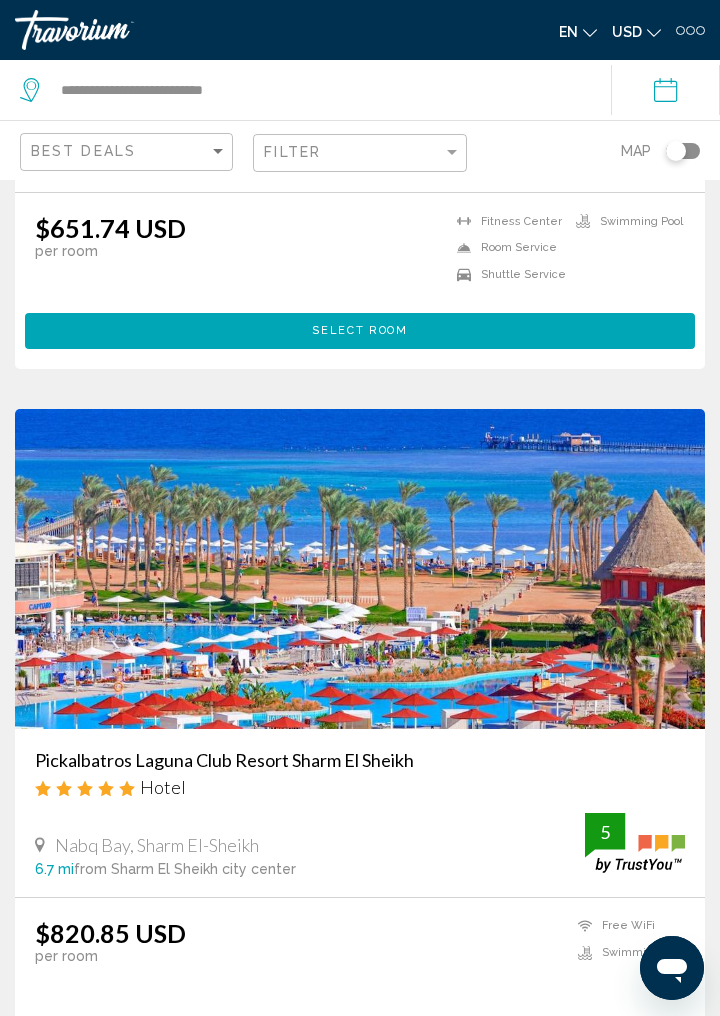 scroll, scrollTop: 6778, scrollLeft: 0, axis: vertical 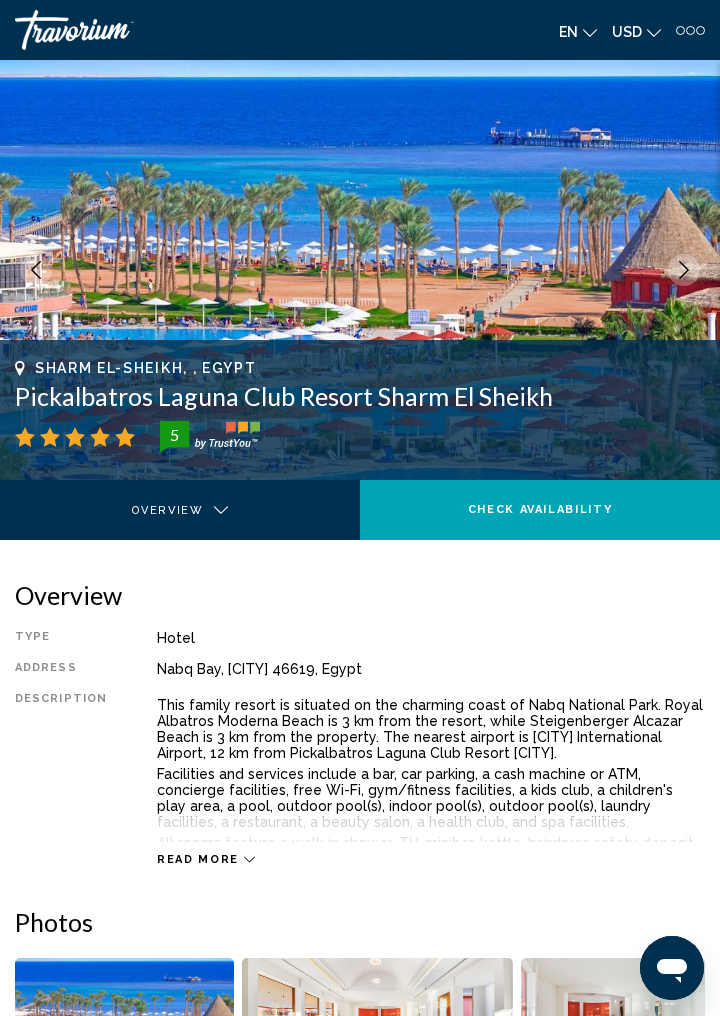 click at bounding box center [684, 270] 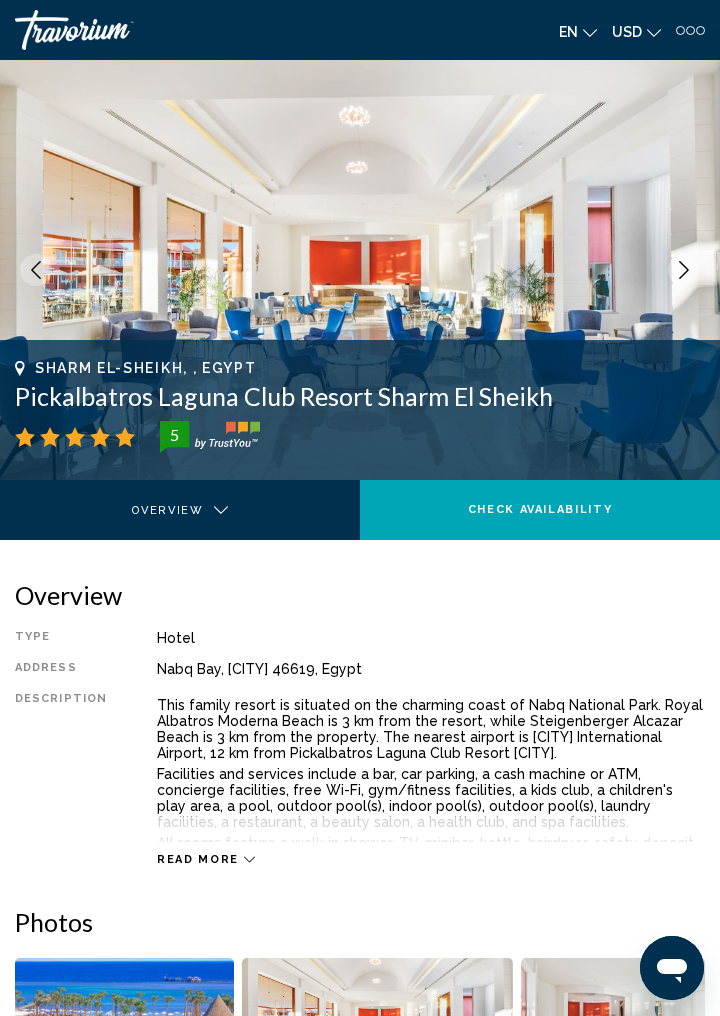 click 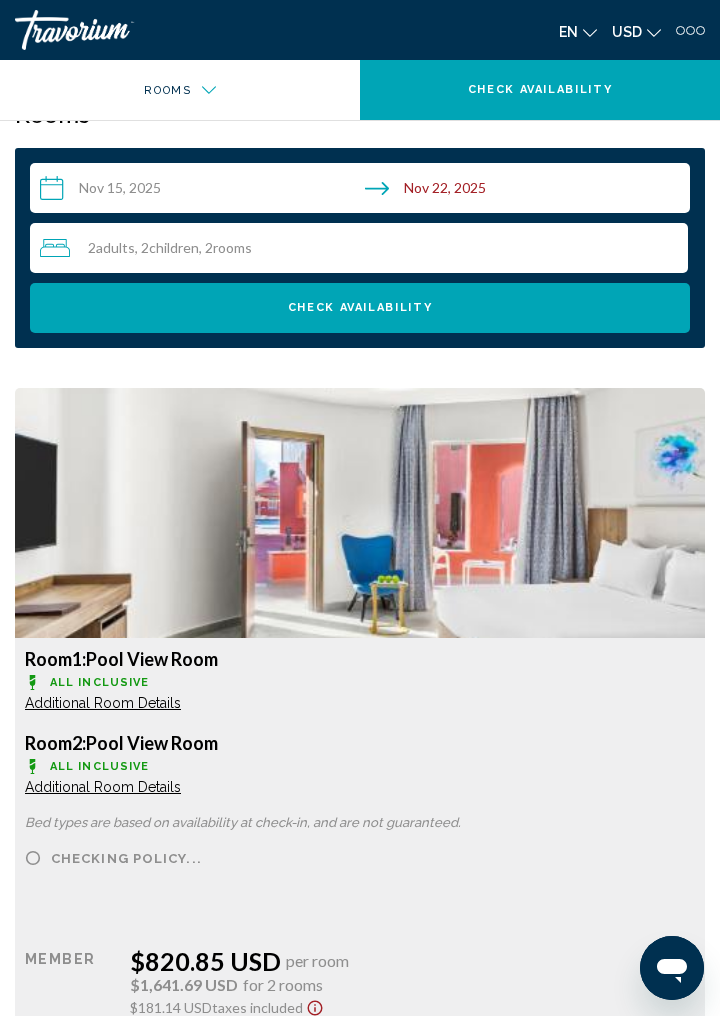 scroll, scrollTop: 2084, scrollLeft: 0, axis: vertical 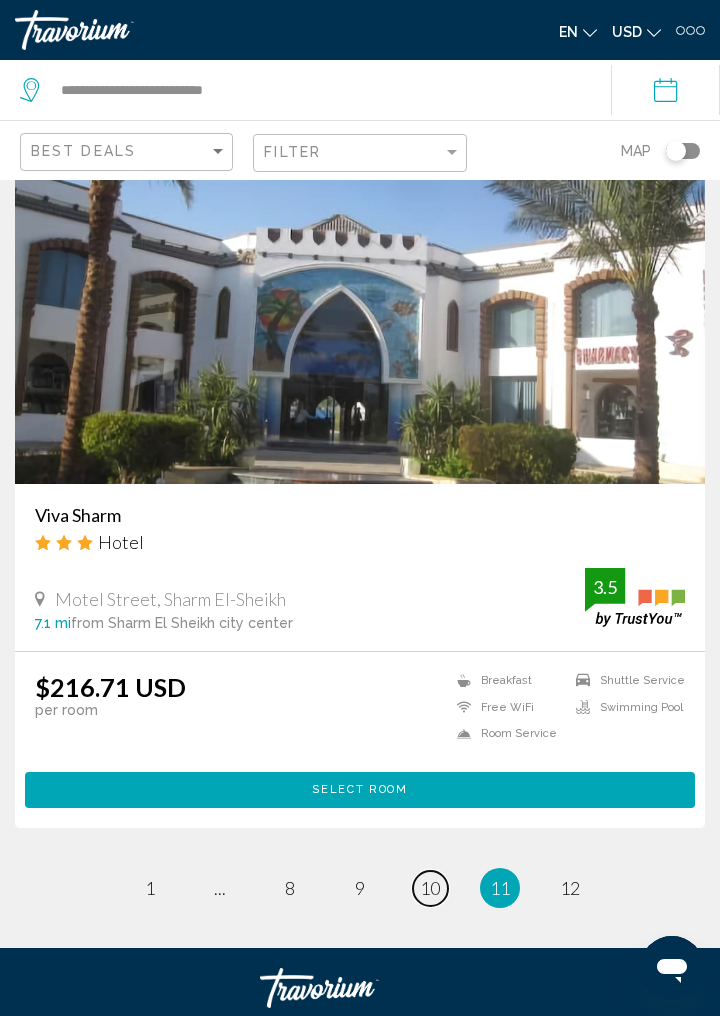 click on "10" at bounding box center (430, 888) 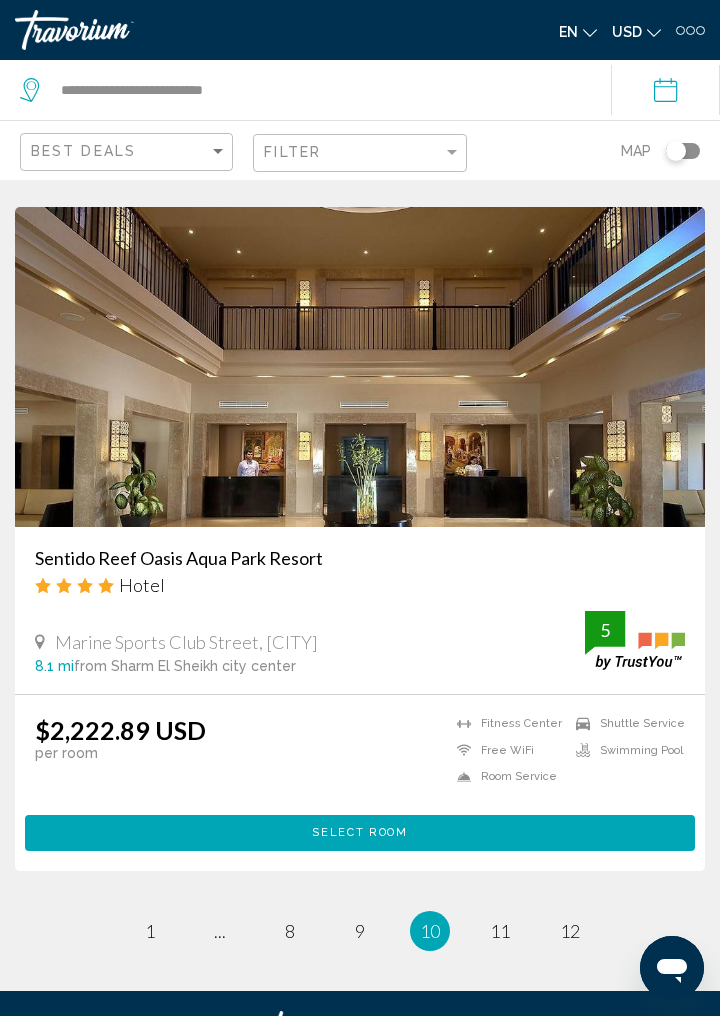 scroll, scrollTop: 7913, scrollLeft: 0, axis: vertical 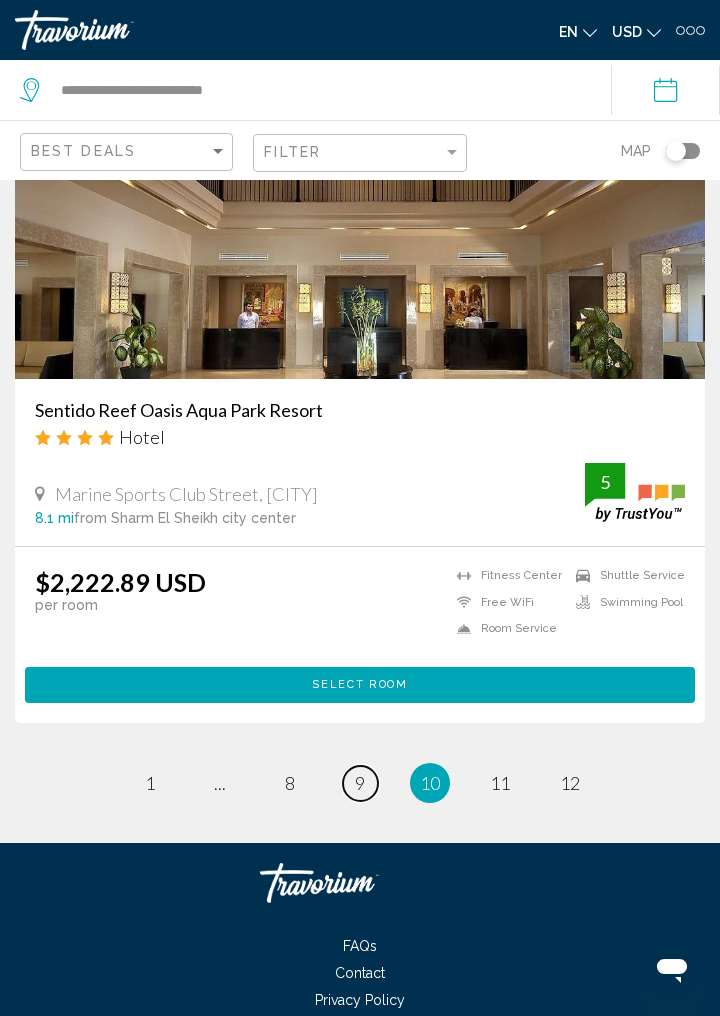 click on "9" at bounding box center [360, 783] 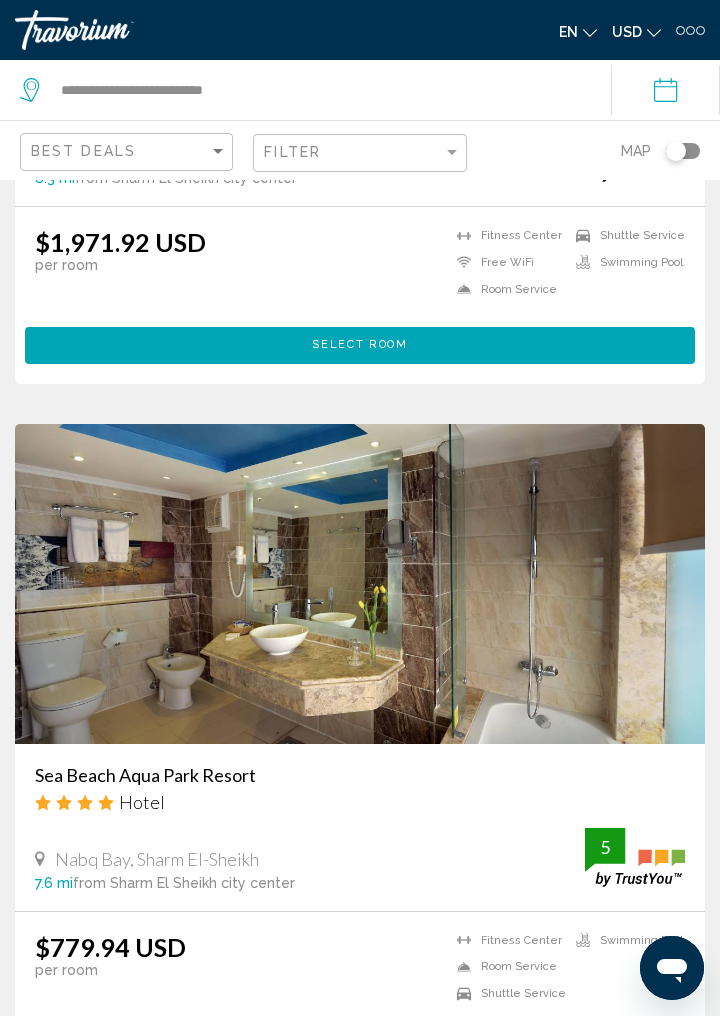 scroll, scrollTop: 527, scrollLeft: 0, axis: vertical 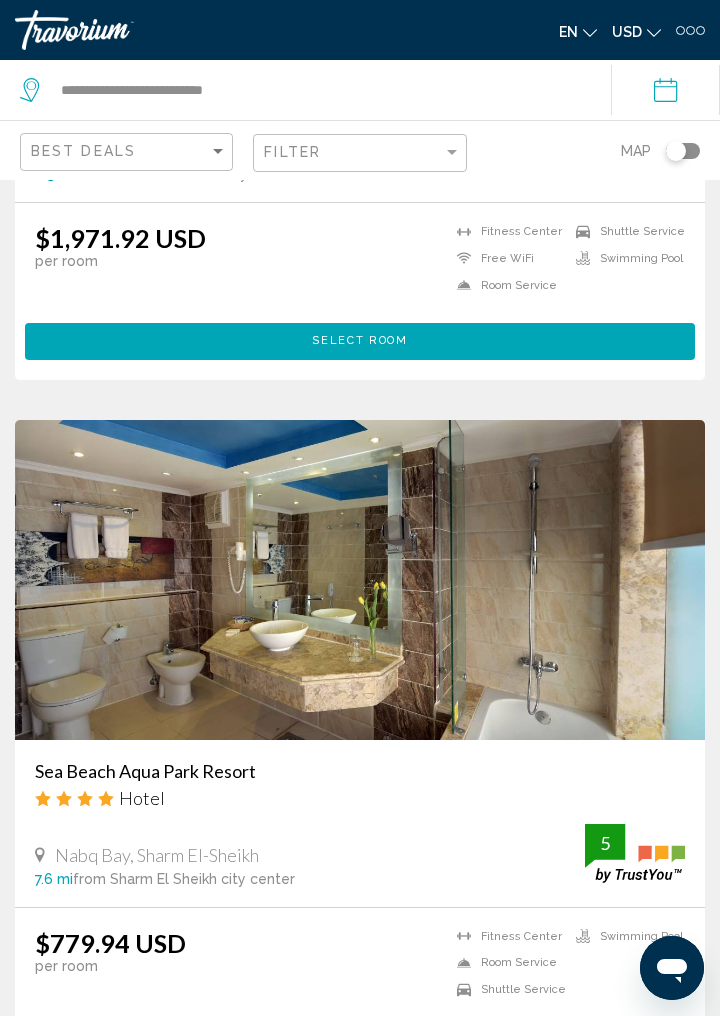 click on "Sea Beach Aqua Park Resort" at bounding box center [360, 771] 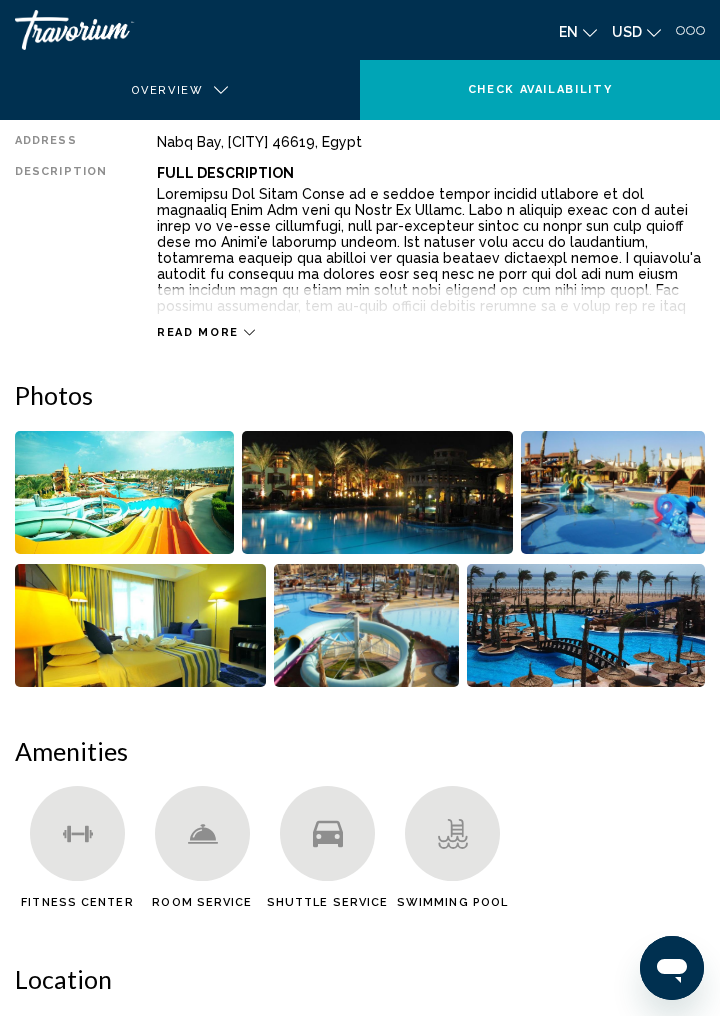 scroll, scrollTop: 0, scrollLeft: 0, axis: both 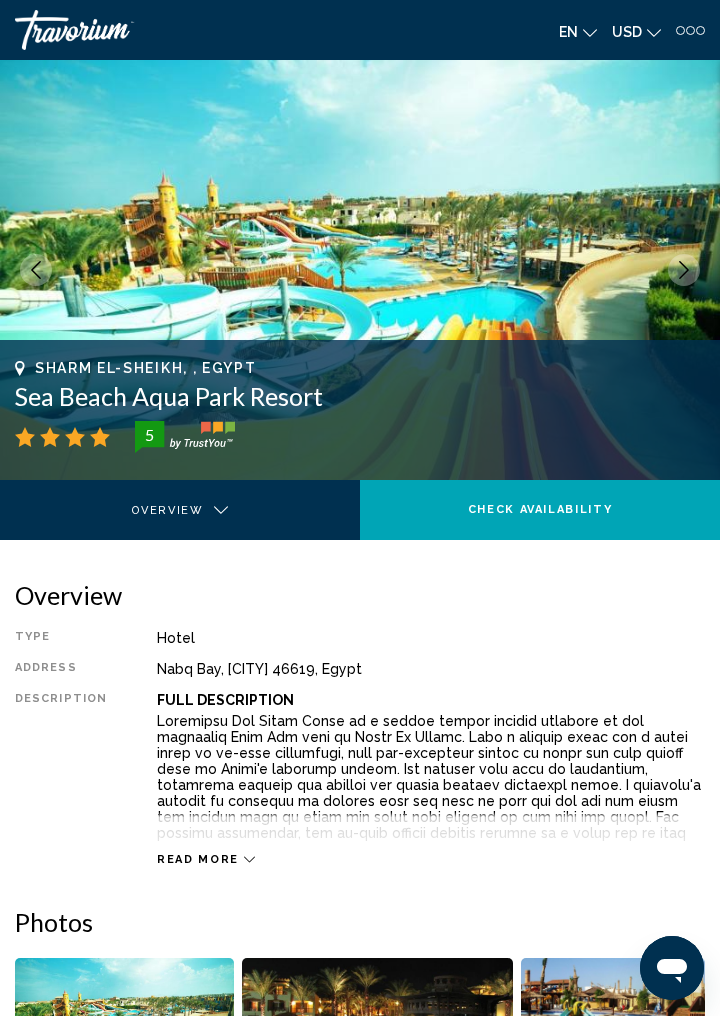 click at bounding box center [684, 270] 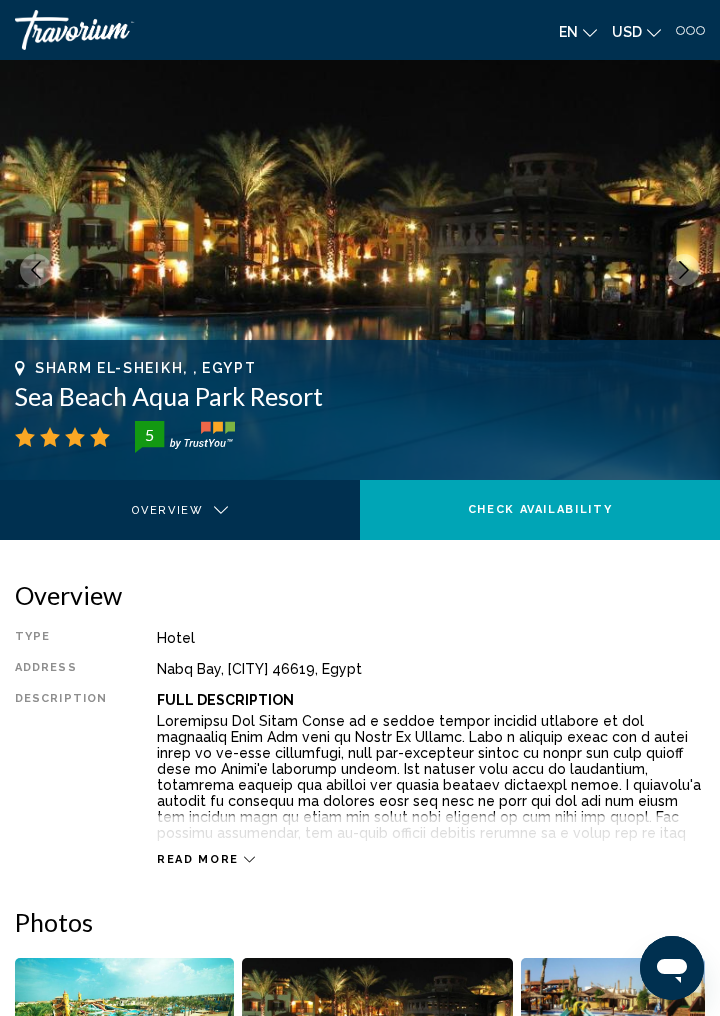 click at bounding box center (36, 270) 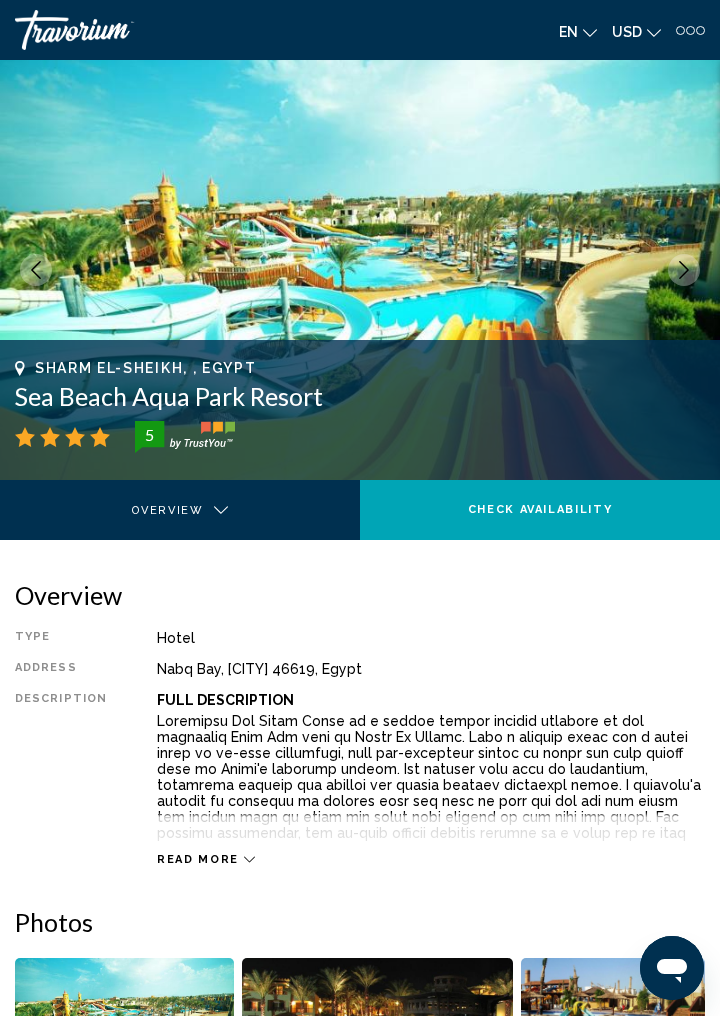click 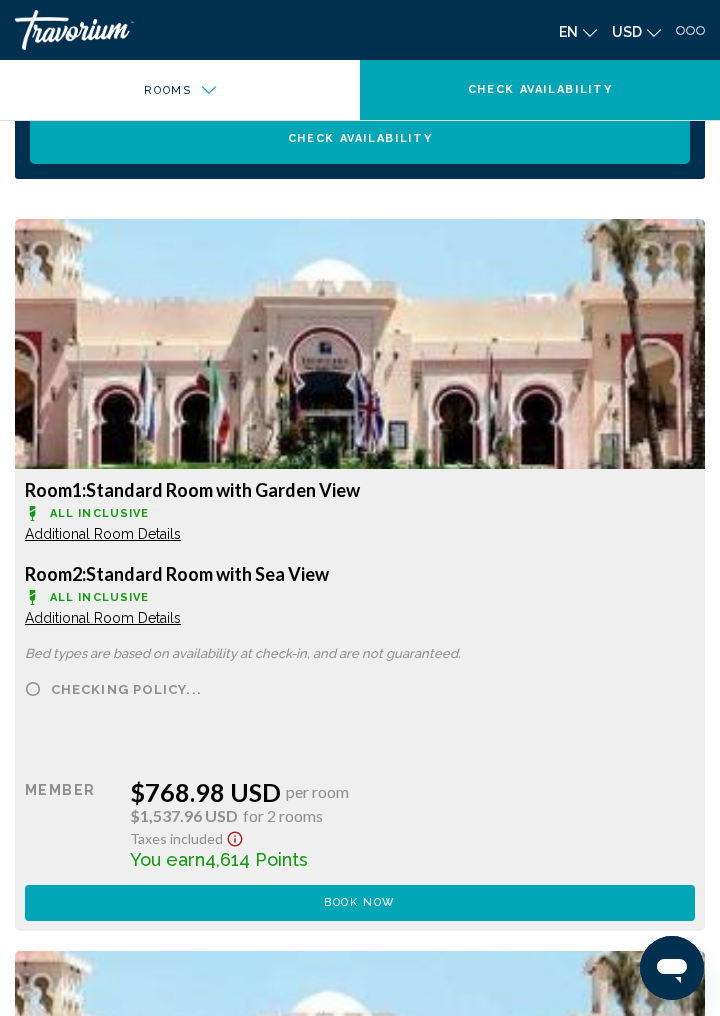 scroll, scrollTop: 2261, scrollLeft: 0, axis: vertical 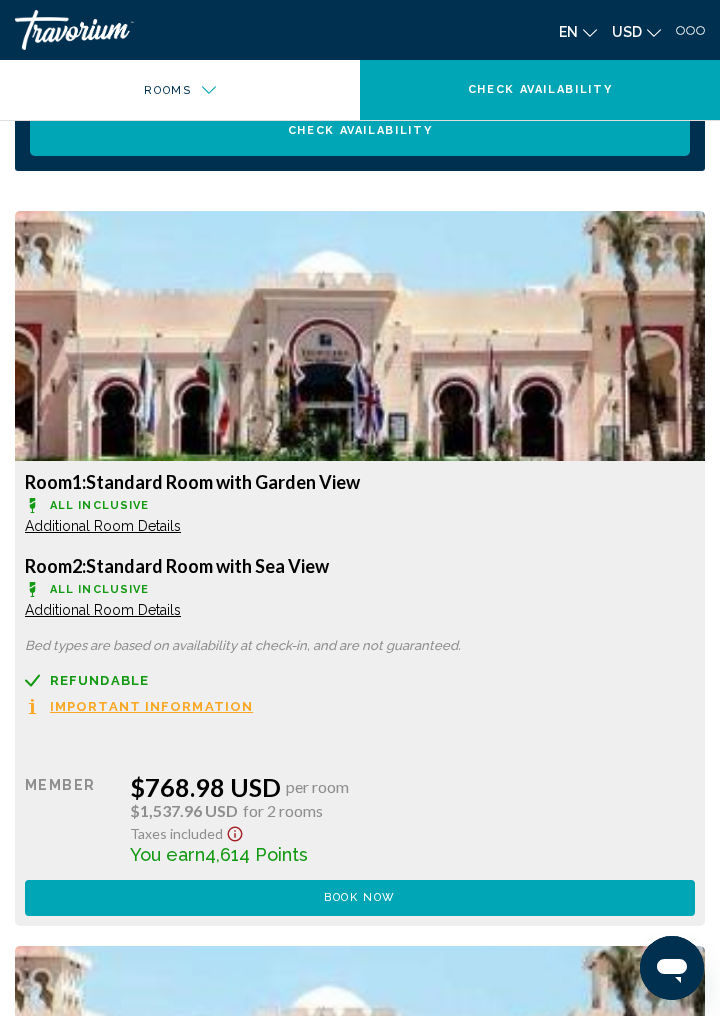 click on "Book now No longer available" at bounding box center (360, 898) 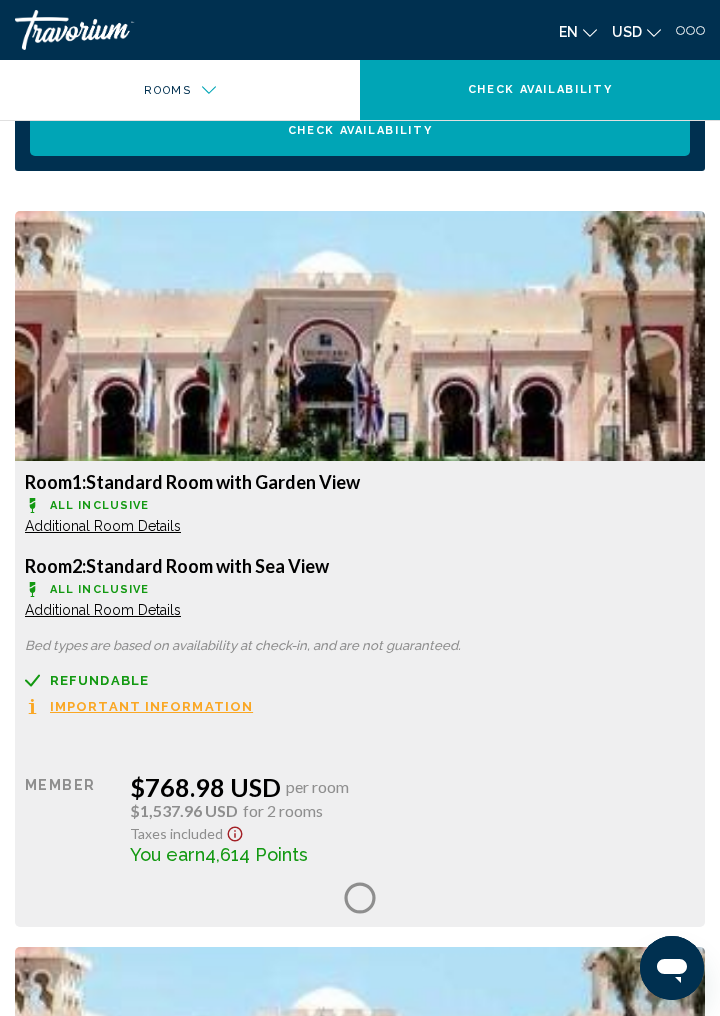 scroll, scrollTop: 0, scrollLeft: 0, axis: both 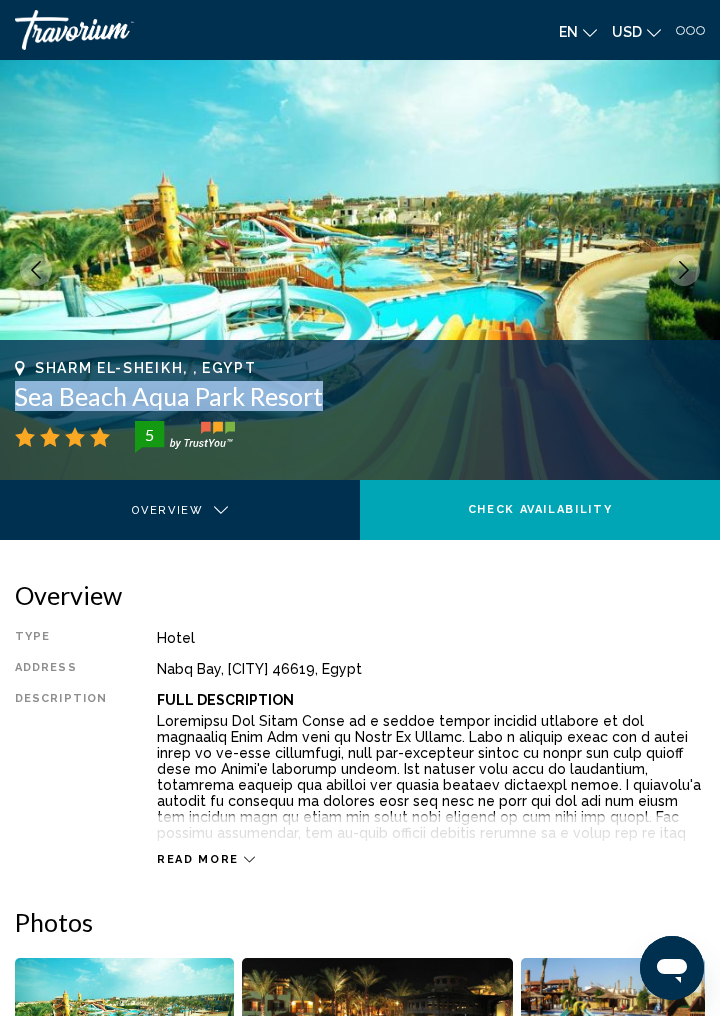 copy on "Sea Beach Aqua Park Resort" 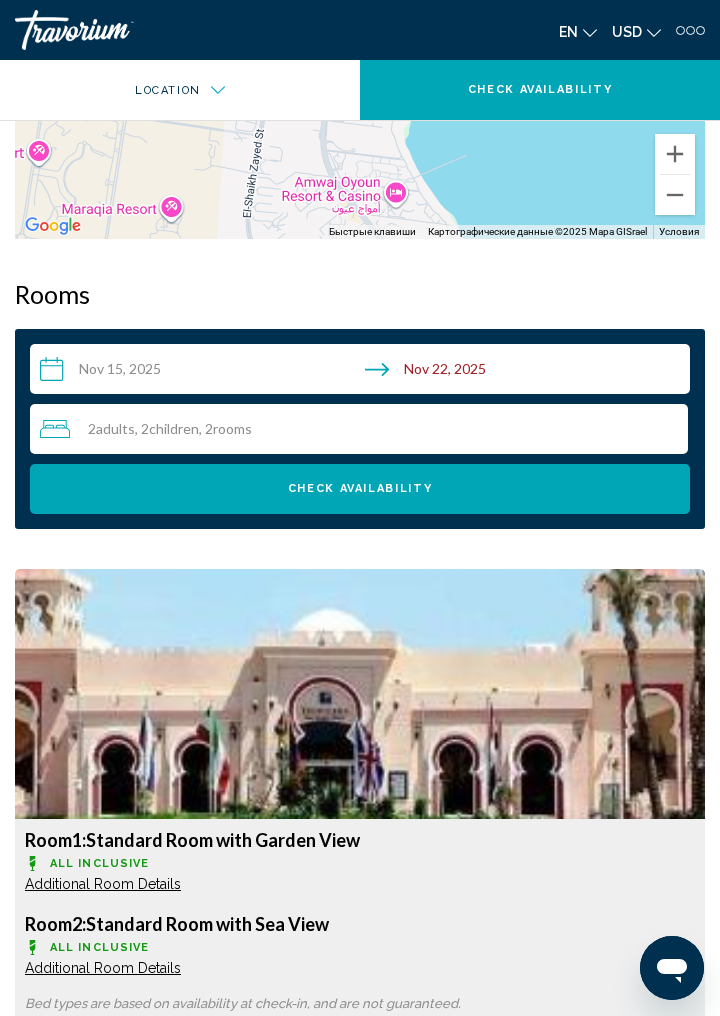 scroll, scrollTop: 1865, scrollLeft: 0, axis: vertical 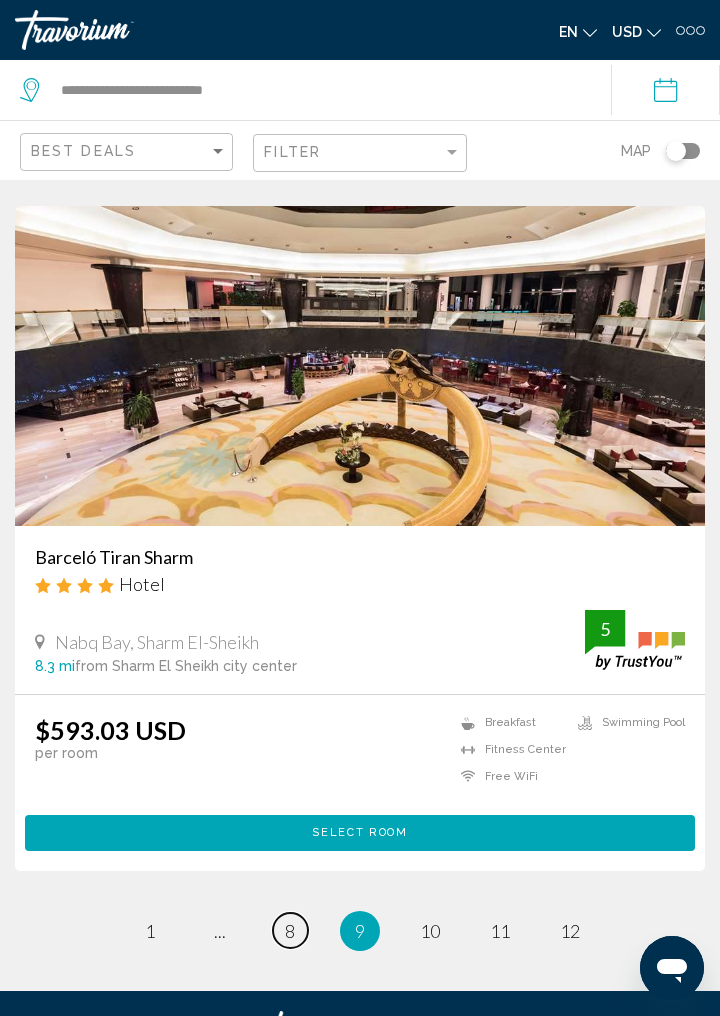 click on "8" at bounding box center [290, 931] 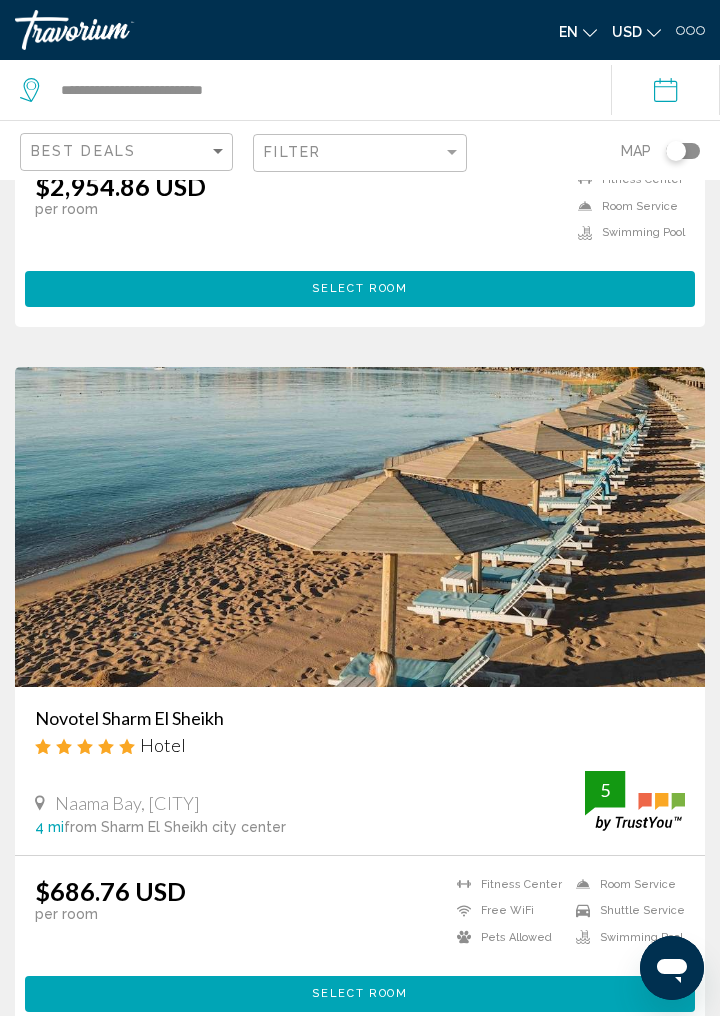 scroll, scrollTop: 3381, scrollLeft: 0, axis: vertical 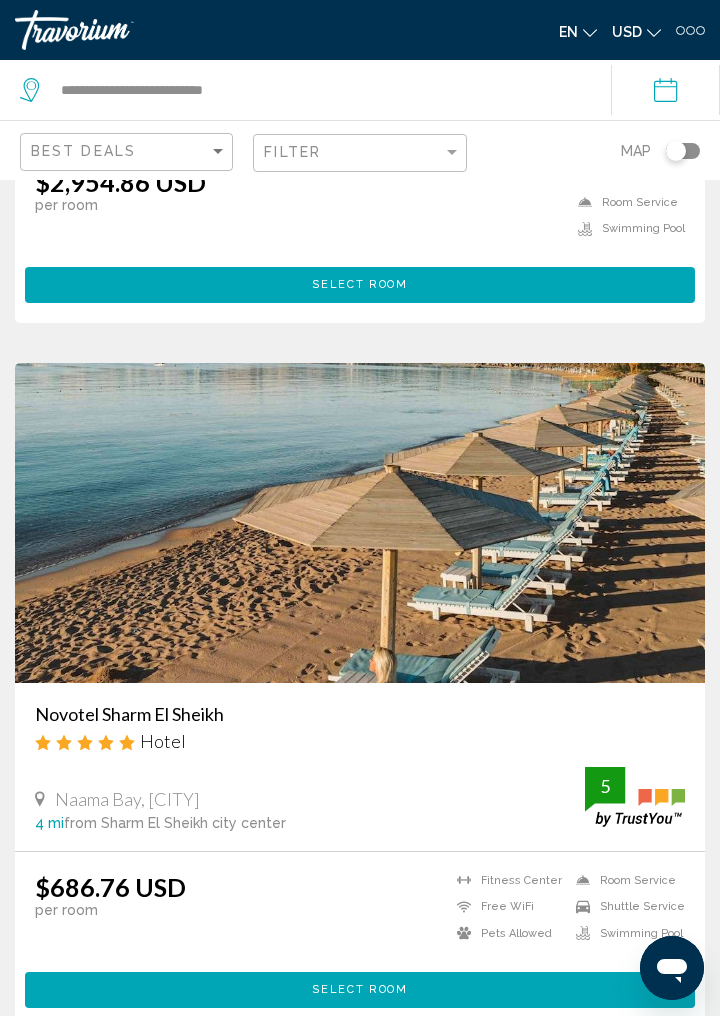 click on "Novotel Sharm El Sheikh" at bounding box center (360, 714) 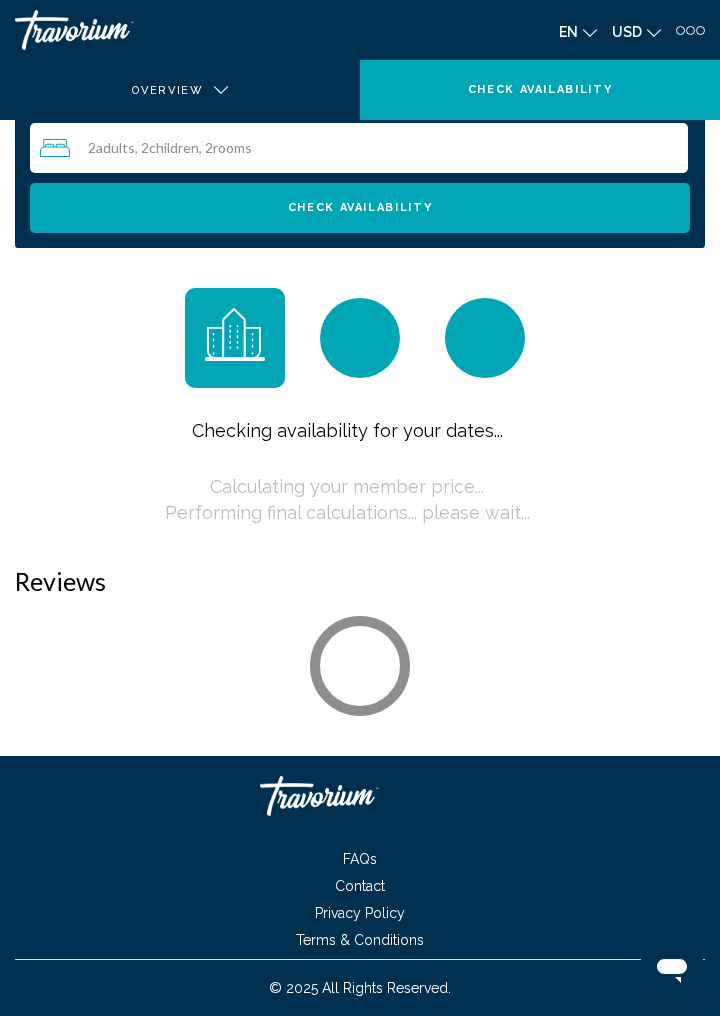 scroll, scrollTop: 0, scrollLeft: 0, axis: both 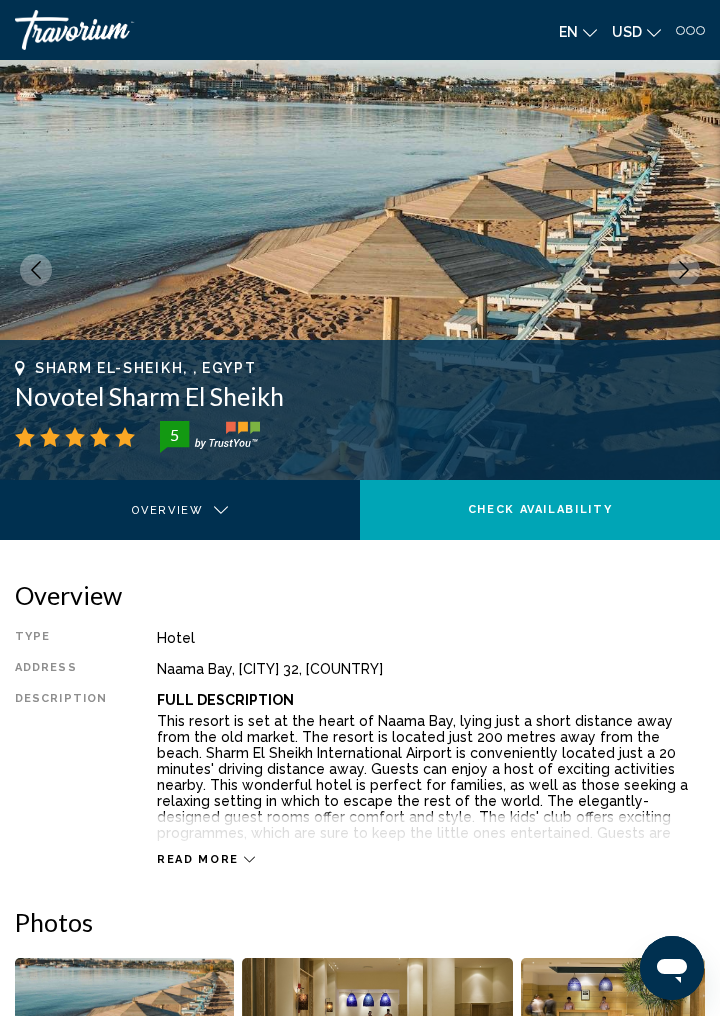 click at bounding box center [684, 270] 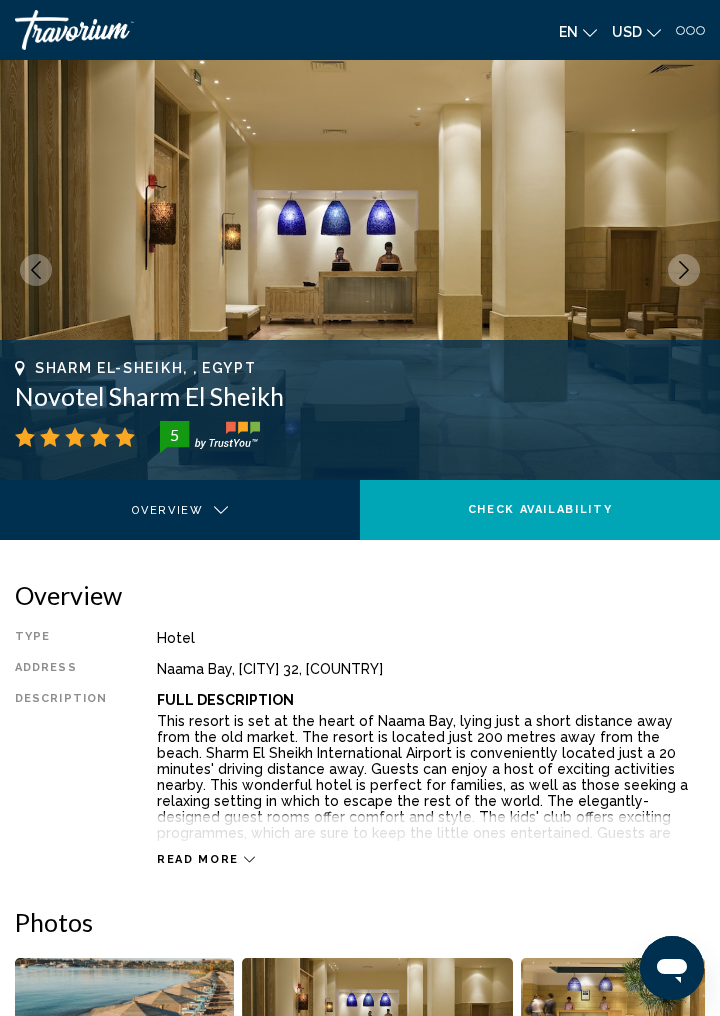 click at bounding box center (684, 270) 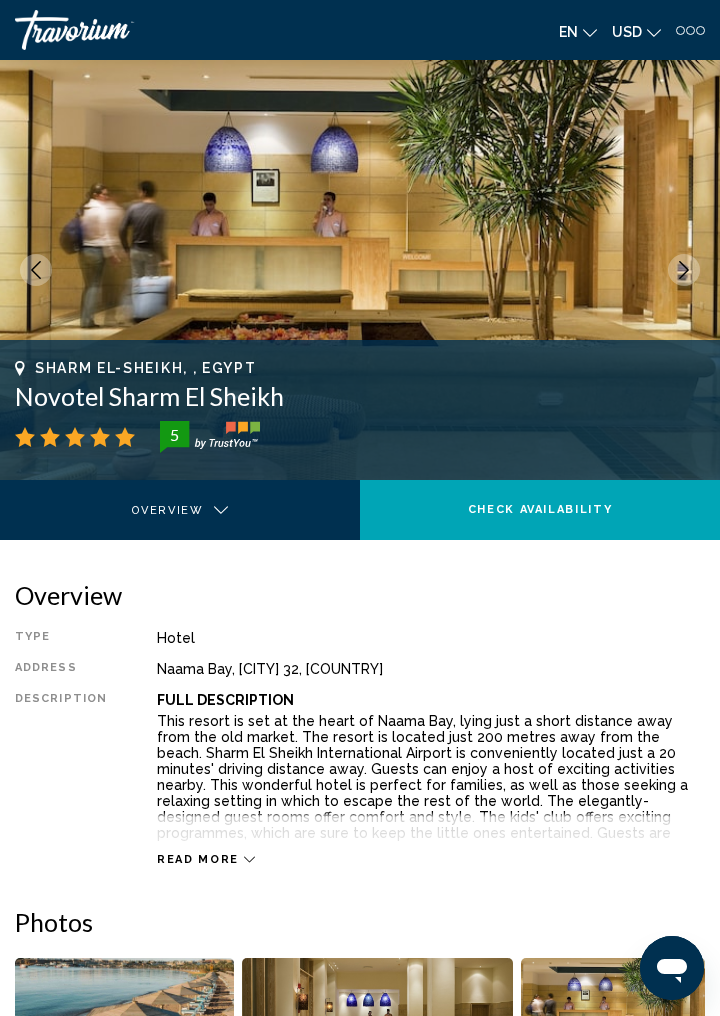 click at bounding box center [684, 270] 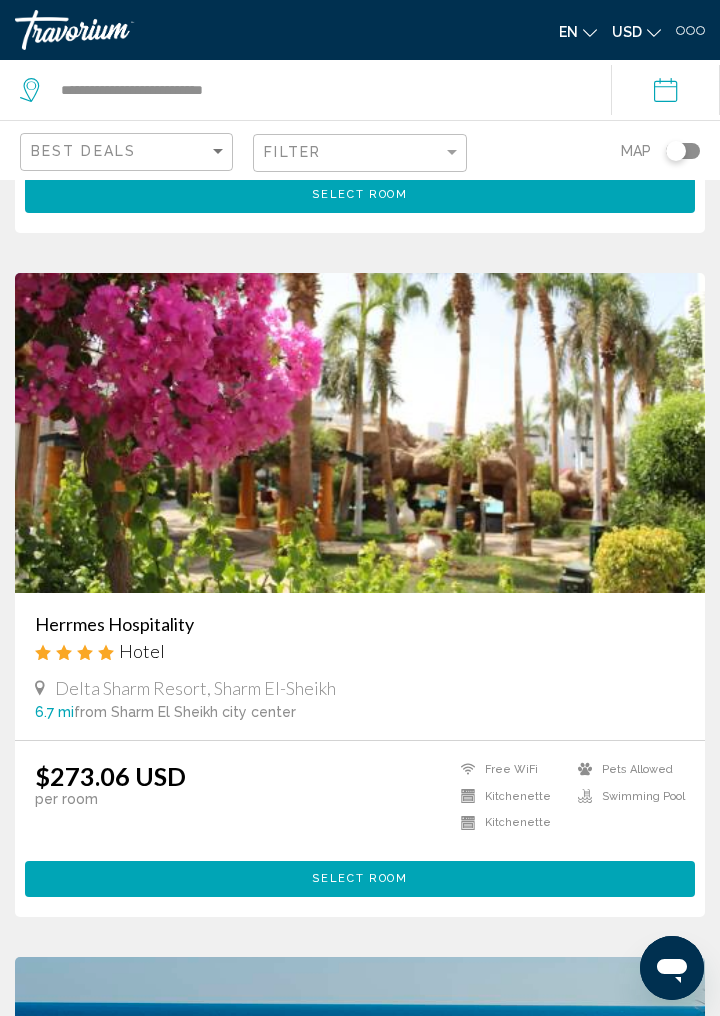 scroll, scrollTop: 5580, scrollLeft: 0, axis: vertical 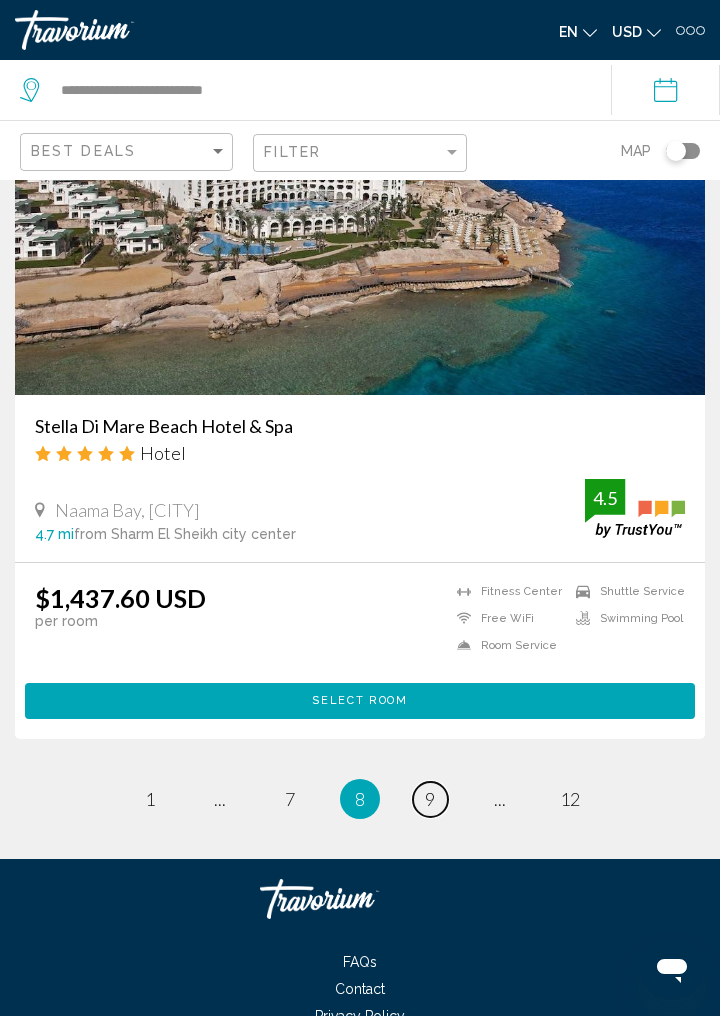 click on "page  9" at bounding box center (430, 799) 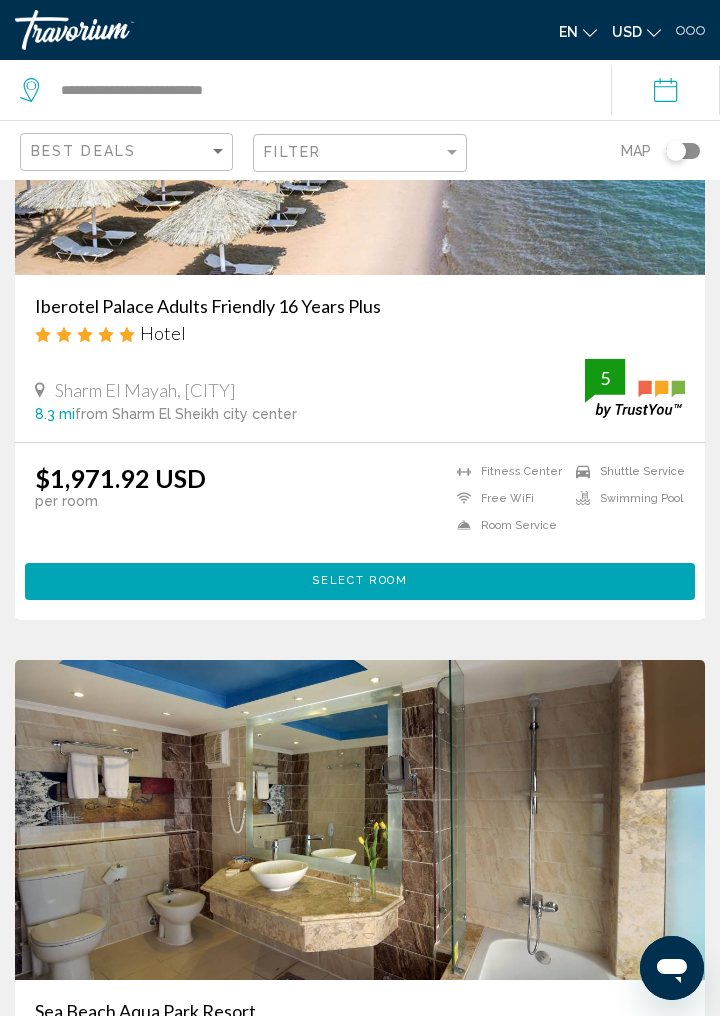 scroll, scrollTop: 0, scrollLeft: 0, axis: both 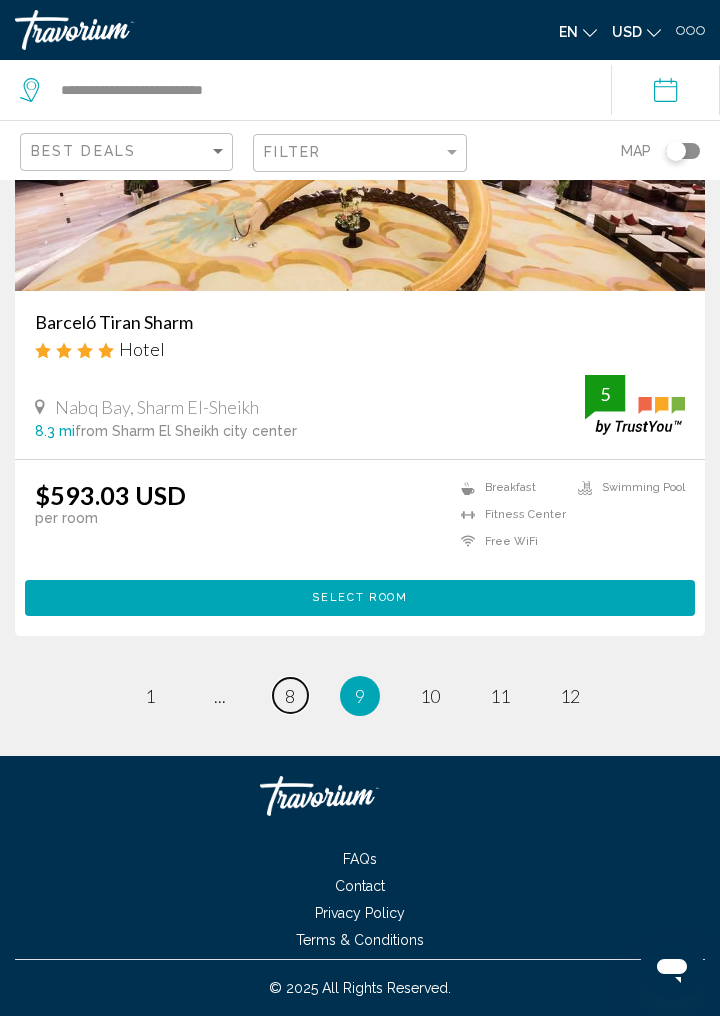 click on "8" at bounding box center [290, 696] 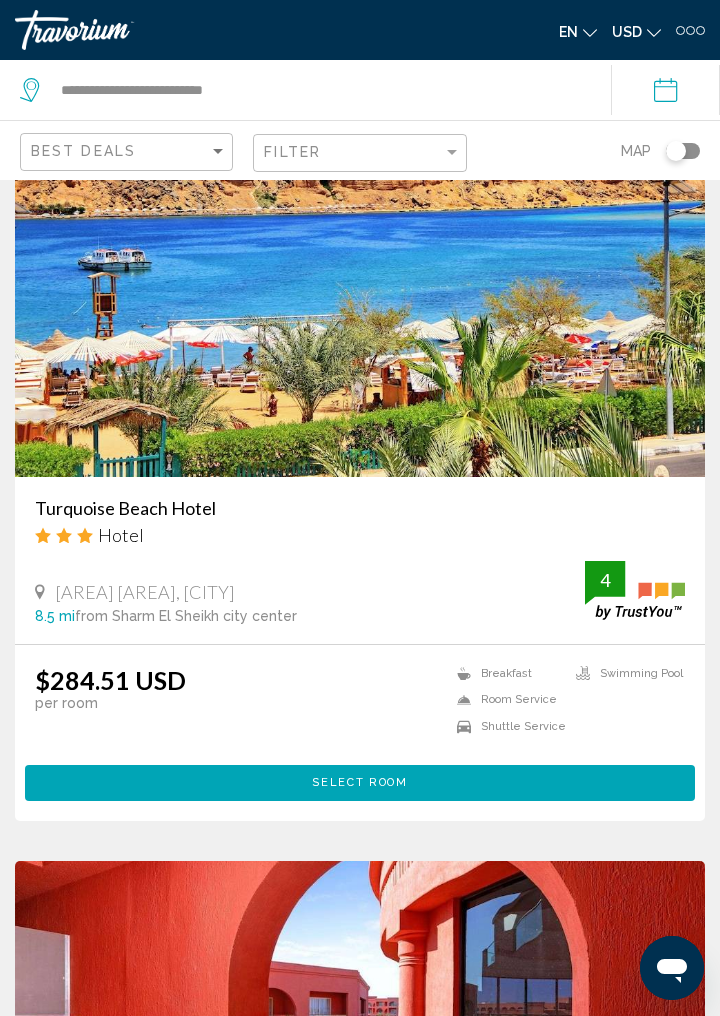 scroll, scrollTop: 764, scrollLeft: 0, axis: vertical 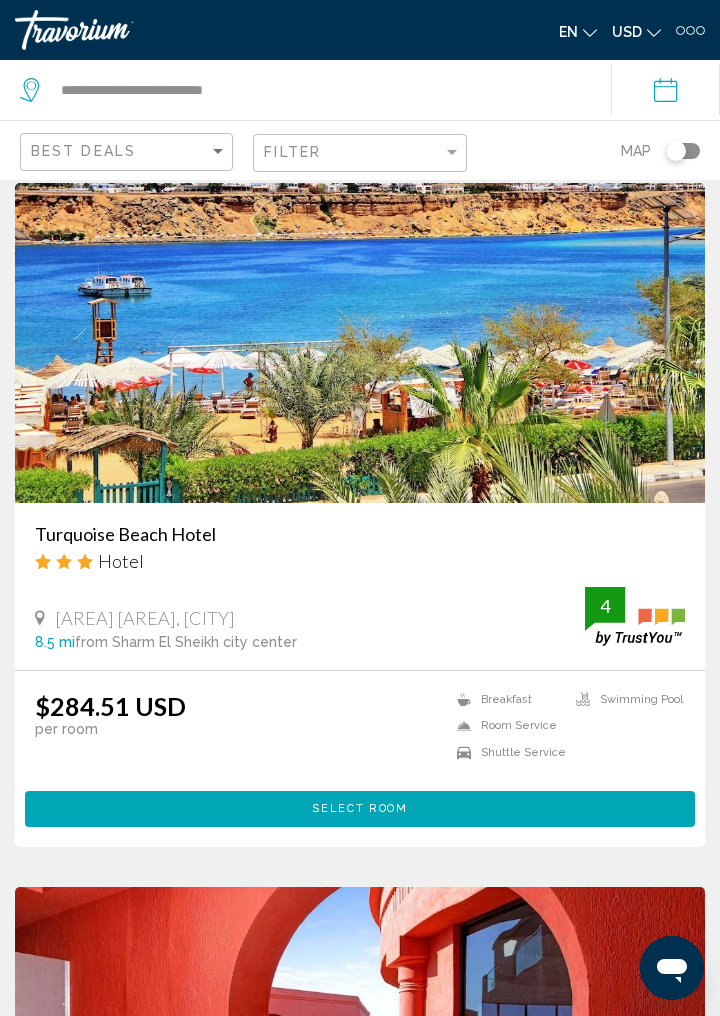 click on "Turquoise Beach Hotel" at bounding box center (360, 534) 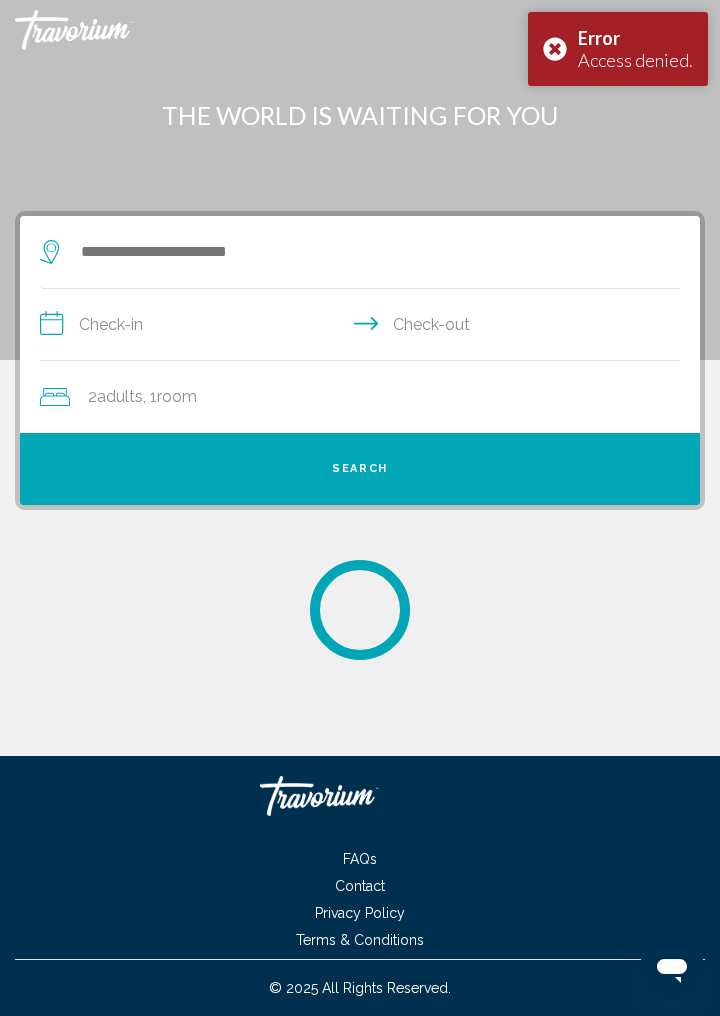 scroll, scrollTop: 0, scrollLeft: 0, axis: both 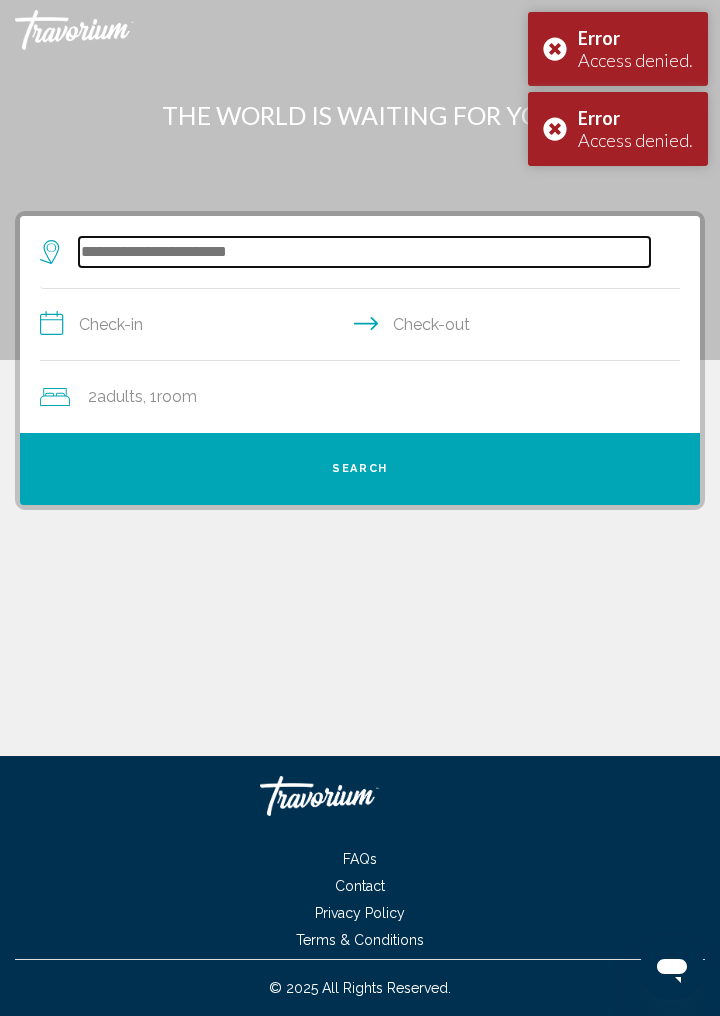 click at bounding box center (364, 252) 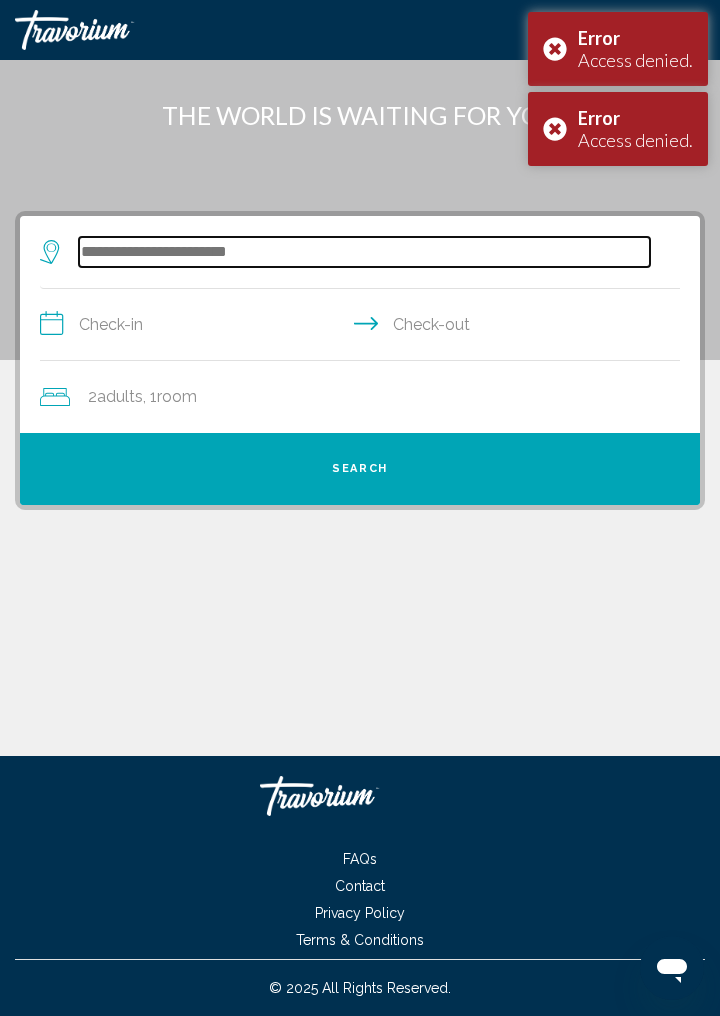 scroll, scrollTop: 96, scrollLeft: 0, axis: vertical 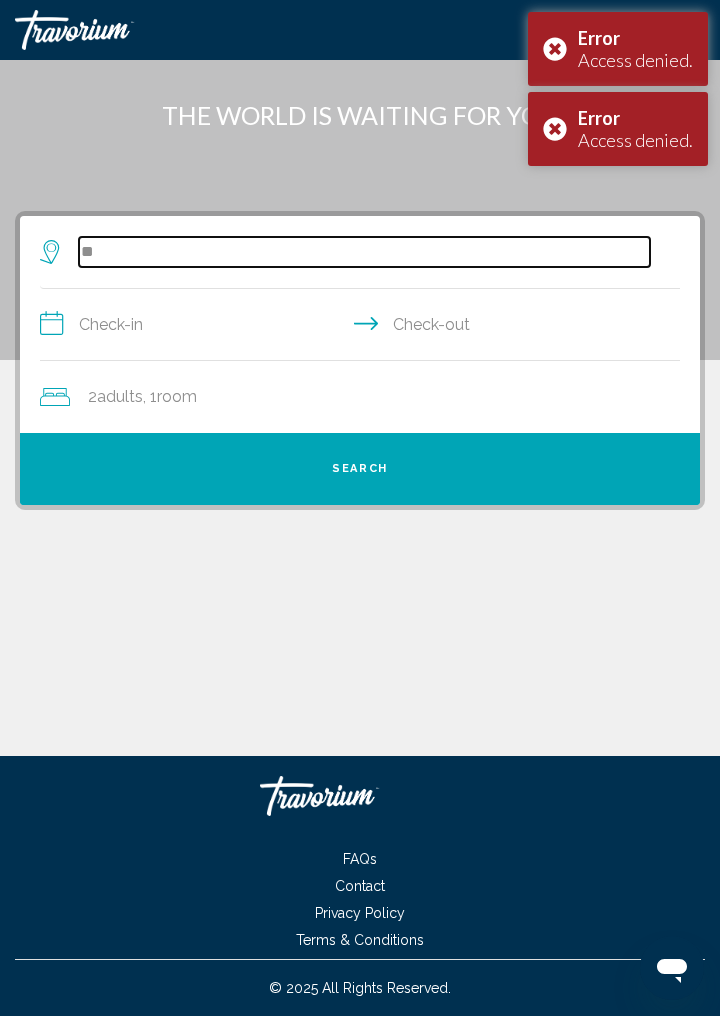 type on "*" 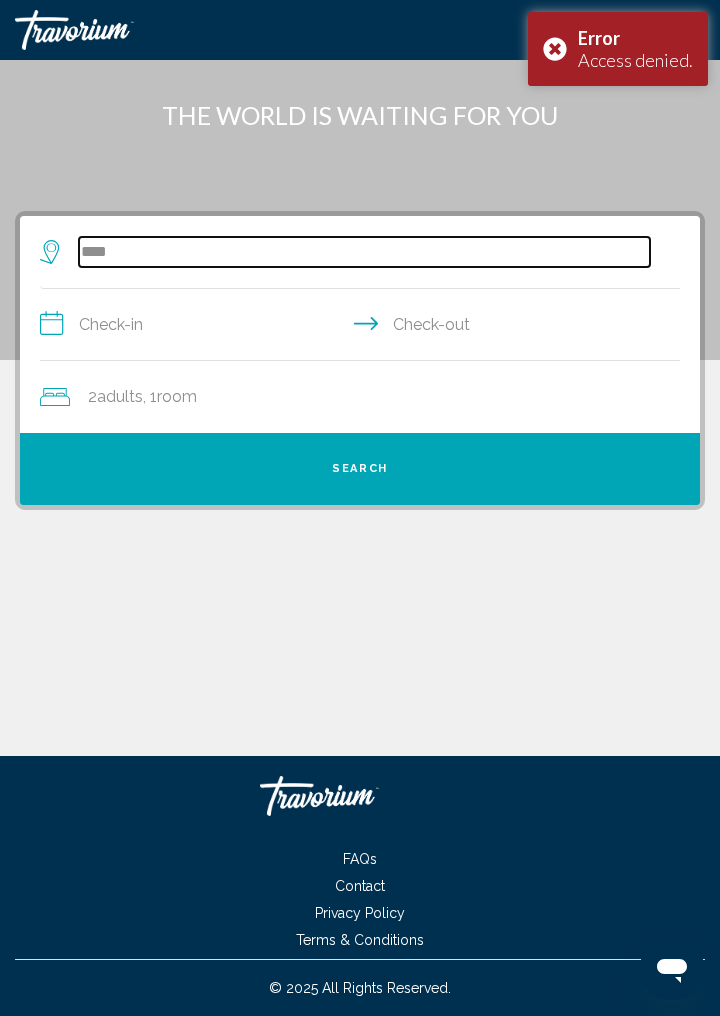 type on "****" 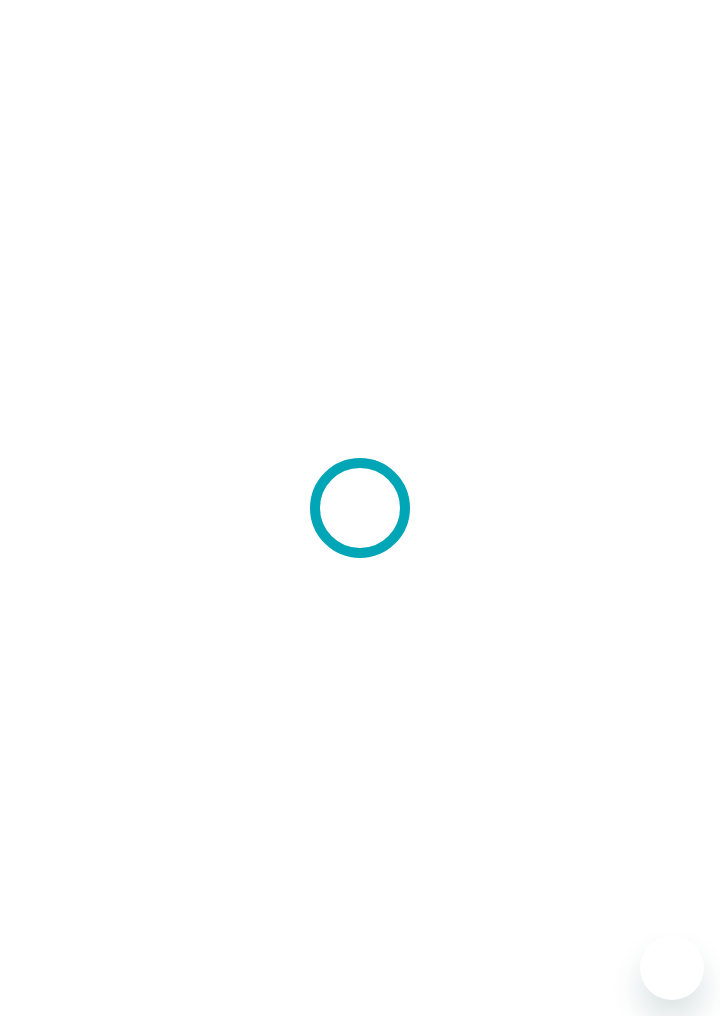 scroll, scrollTop: 0, scrollLeft: 0, axis: both 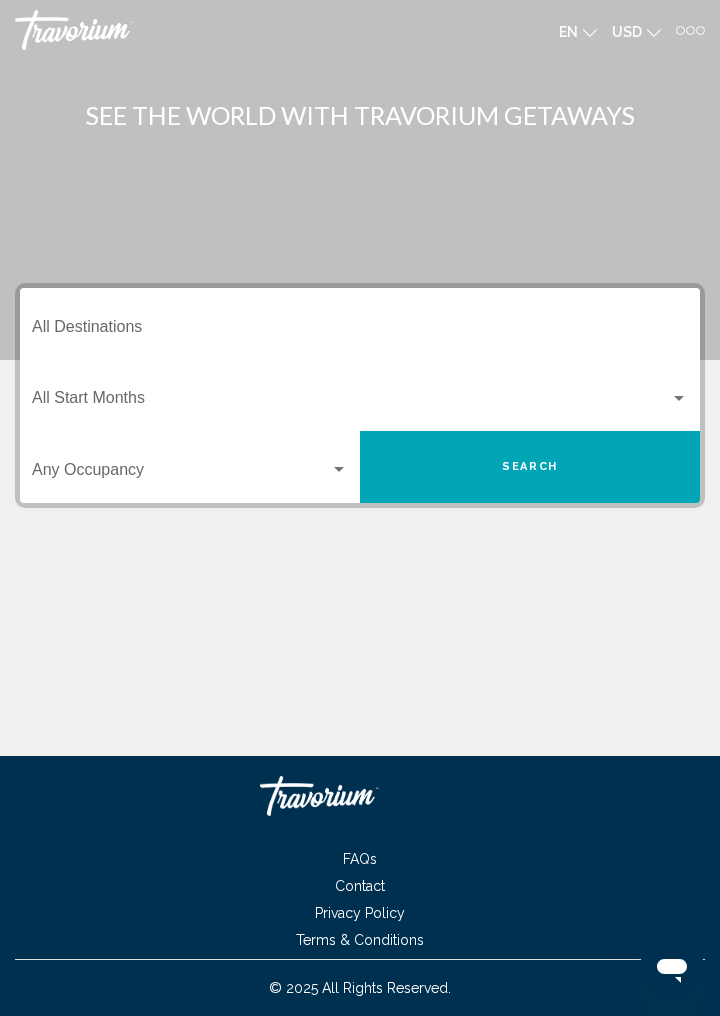 click on "Destination All Destinations" at bounding box center (360, 331) 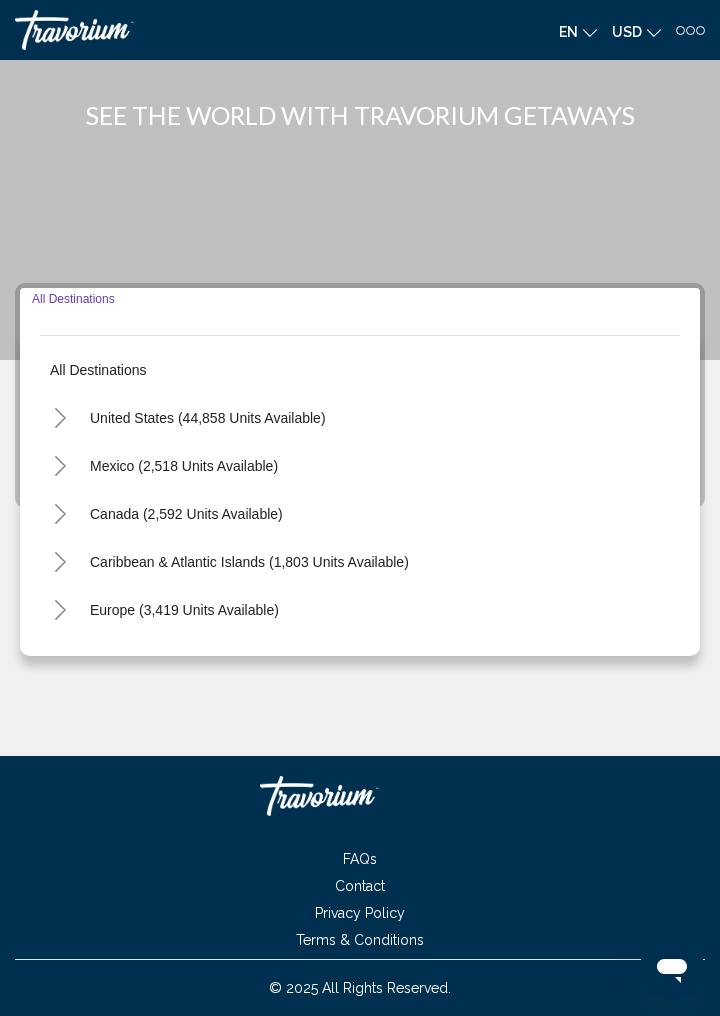 scroll, scrollTop: 96, scrollLeft: 0, axis: vertical 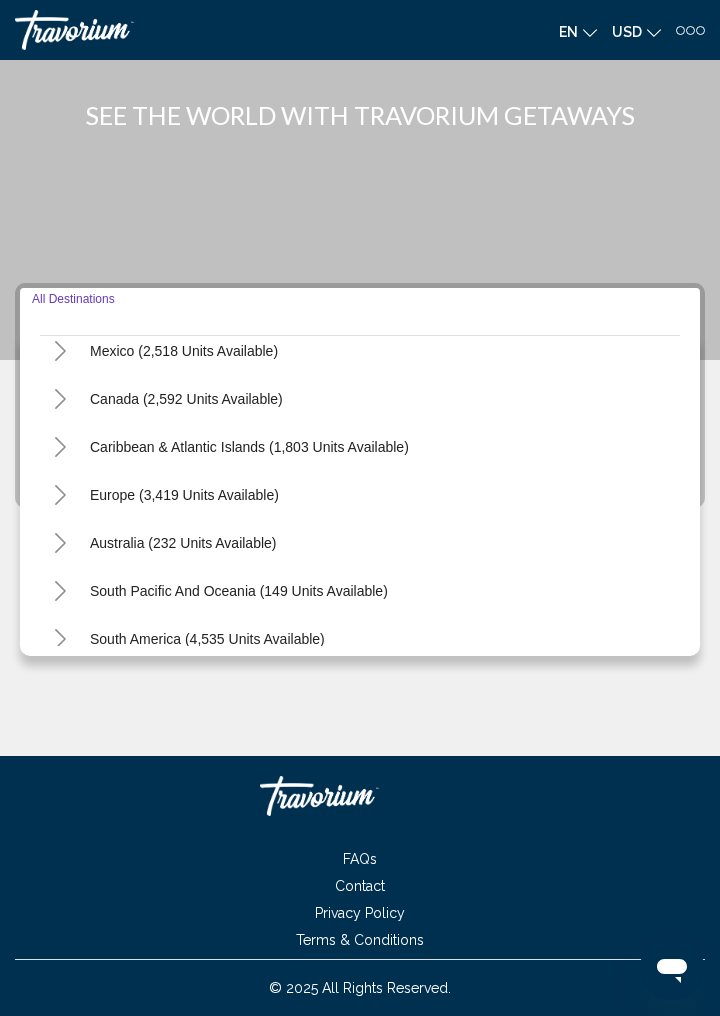 click 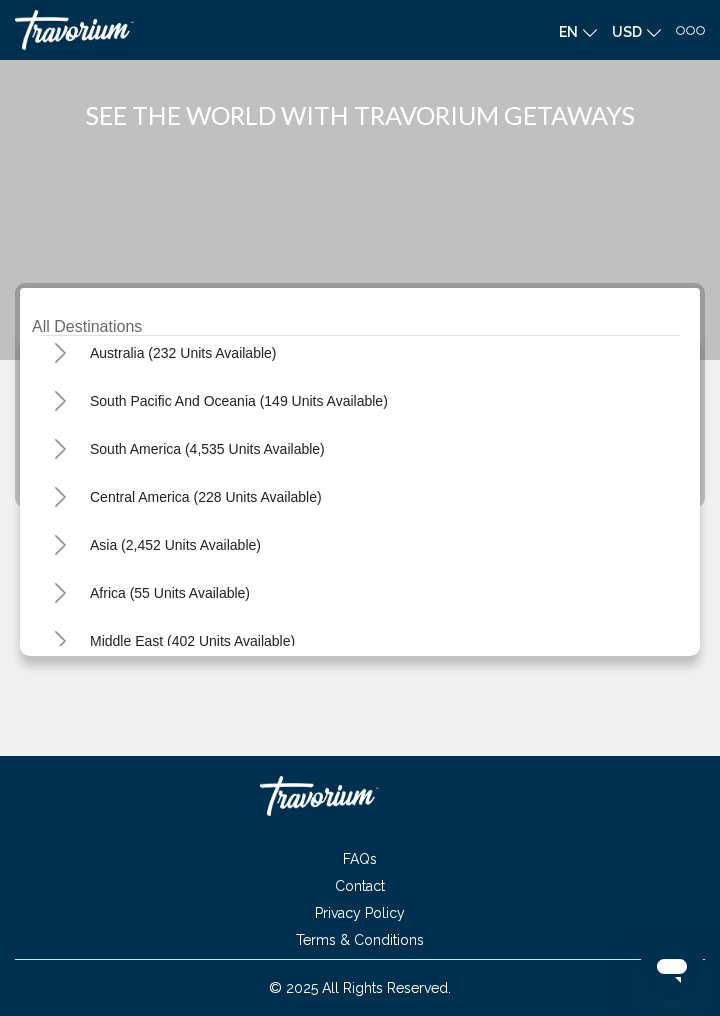 scroll, scrollTop: 1168, scrollLeft: 0, axis: vertical 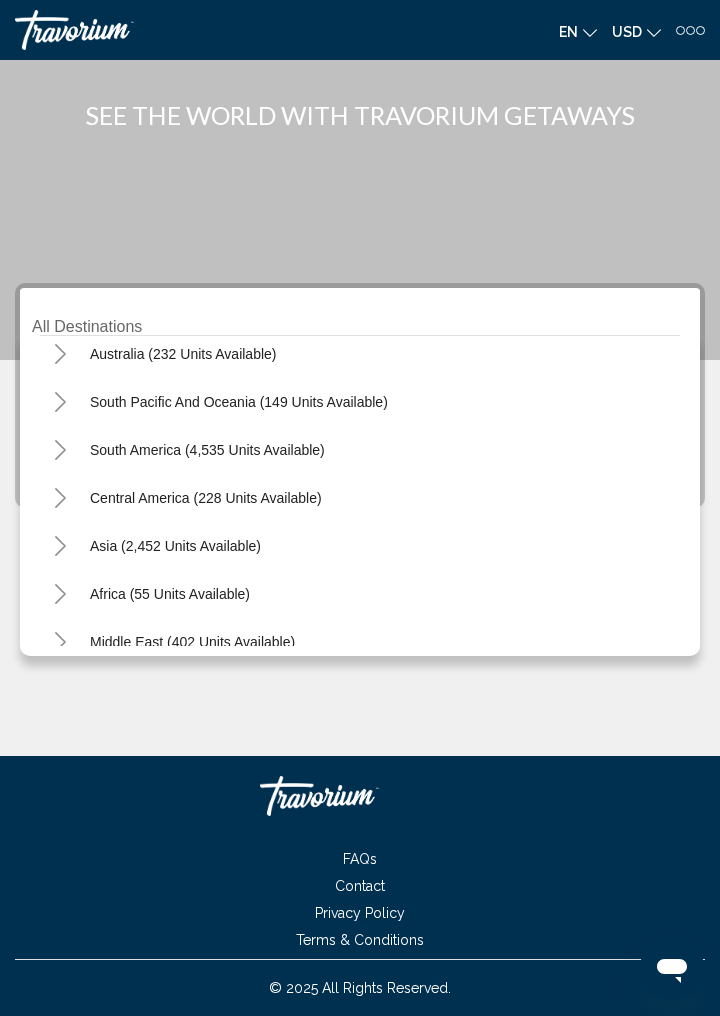 click 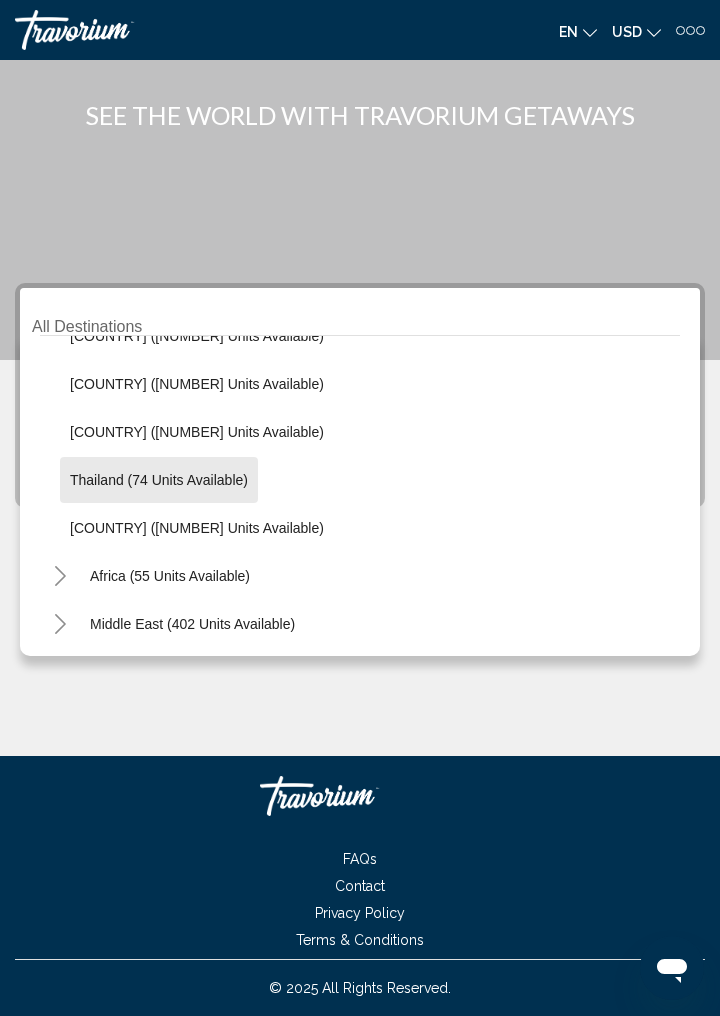 scroll, scrollTop: 1668, scrollLeft: 0, axis: vertical 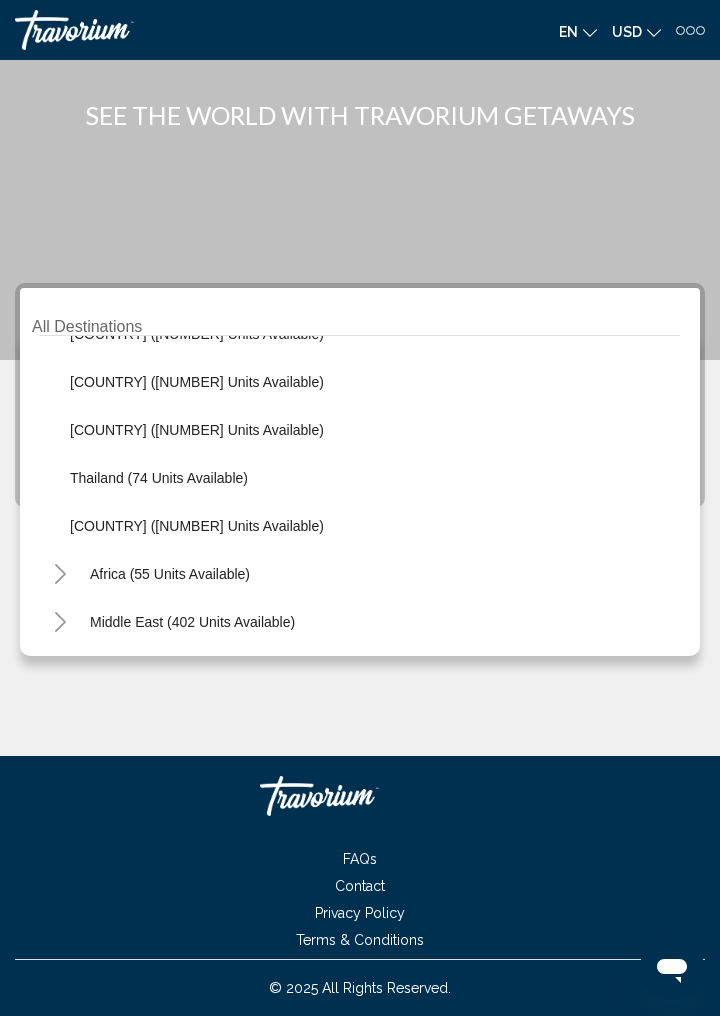 click on "Thailand (74 units available)" 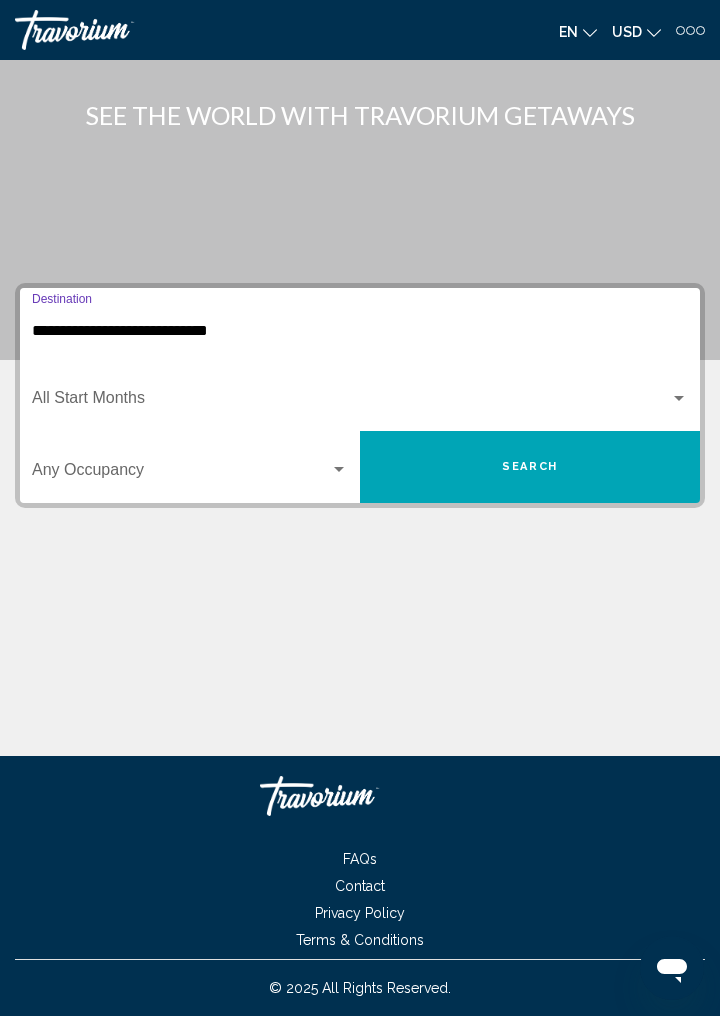 click at bounding box center [351, 402] 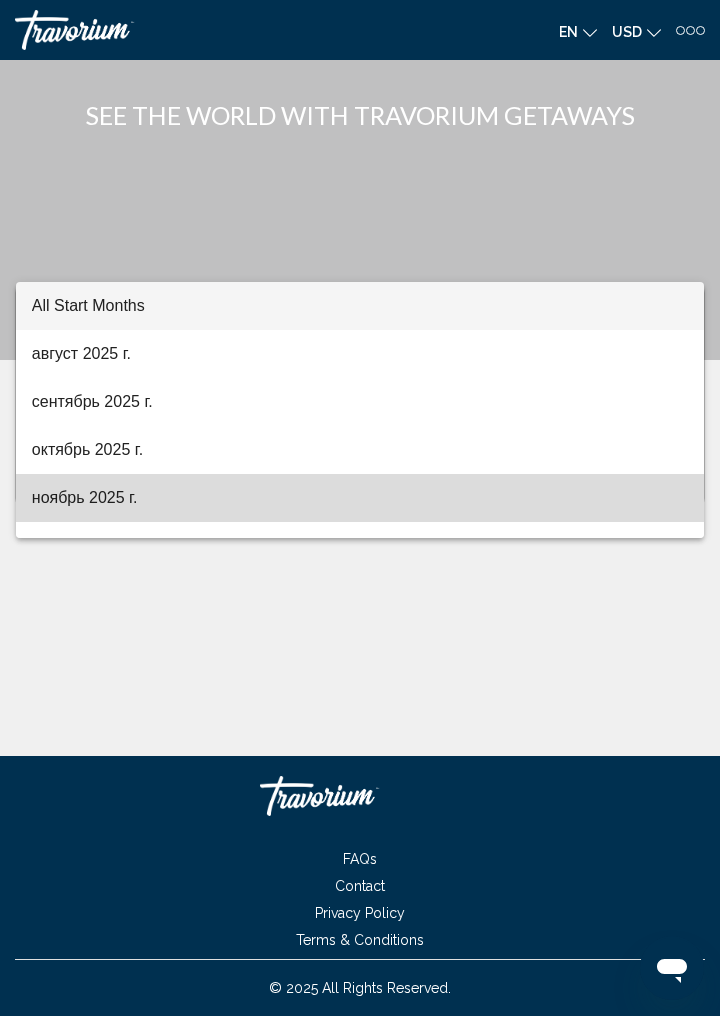 click on "ноябрь 2025 г." at bounding box center (360, 498) 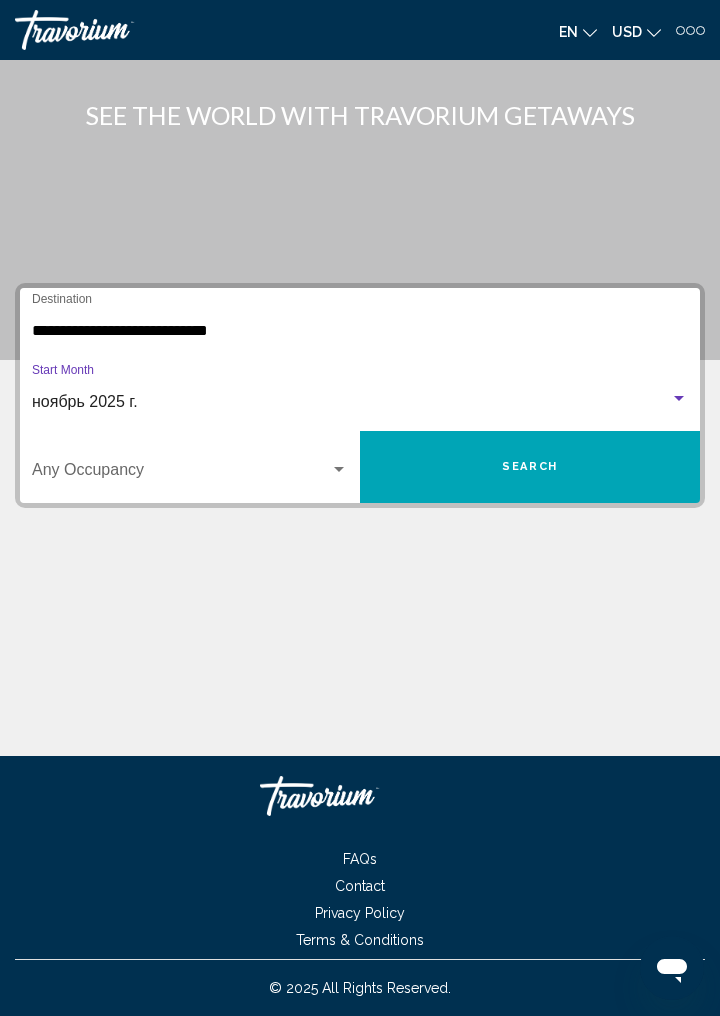 click at bounding box center (181, 474) 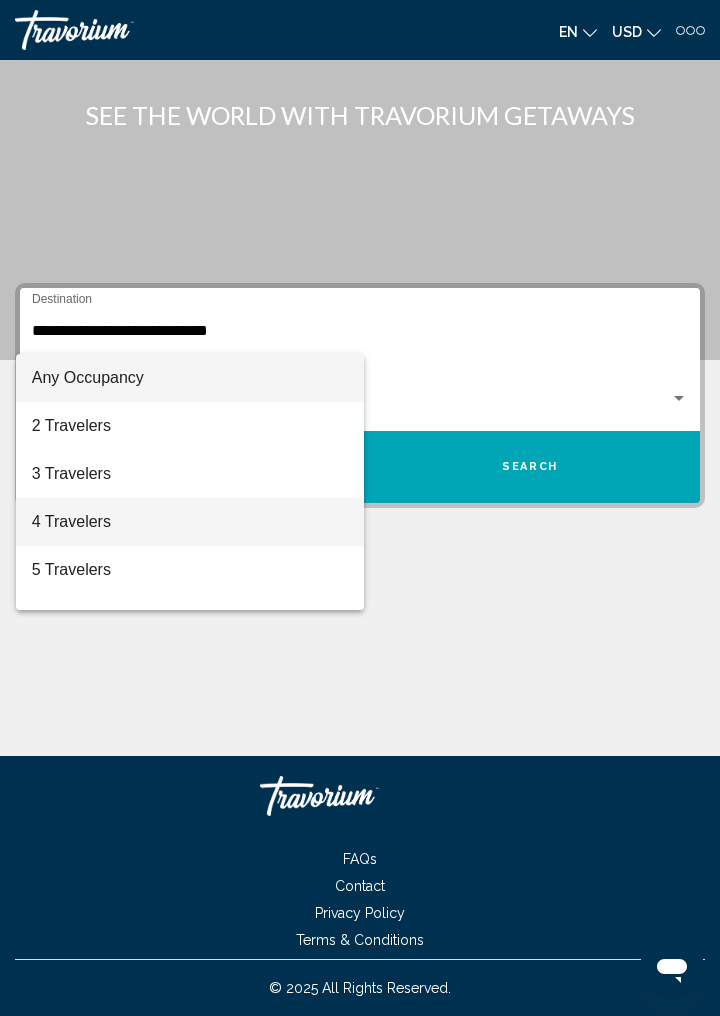 click on "4 Travelers" at bounding box center [190, 522] 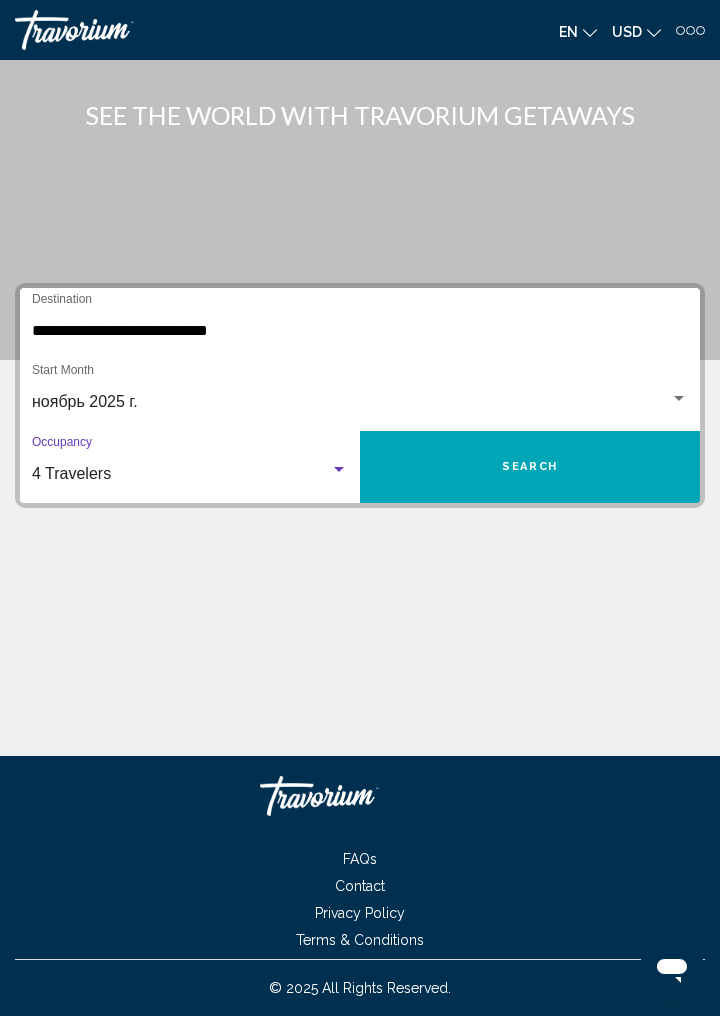 click on "Search" at bounding box center (530, 467) 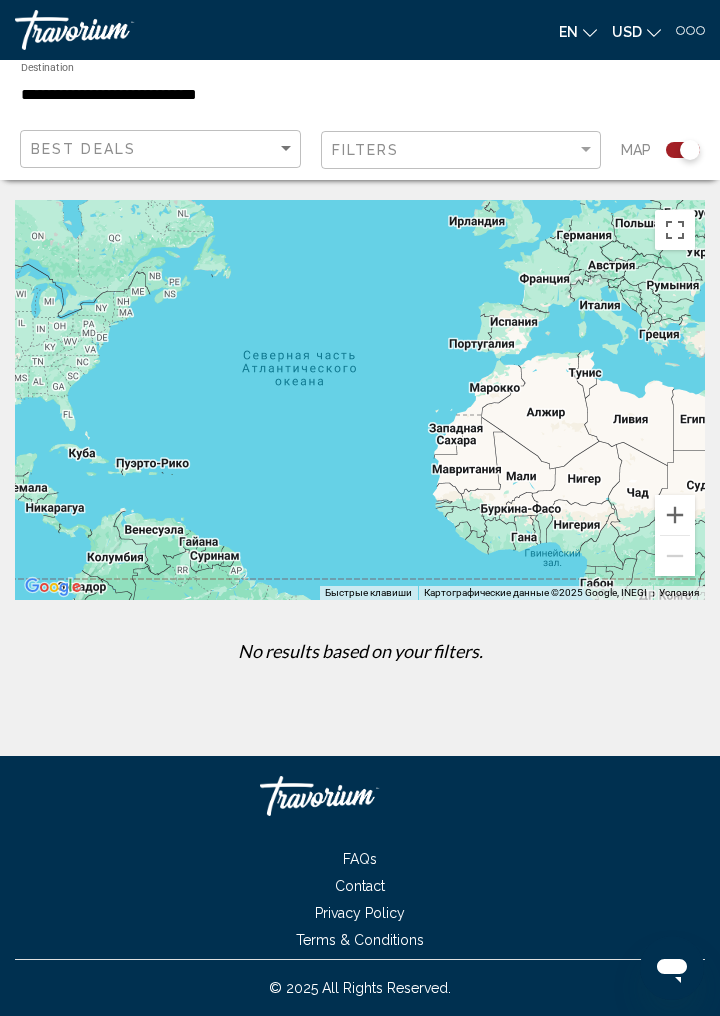 click 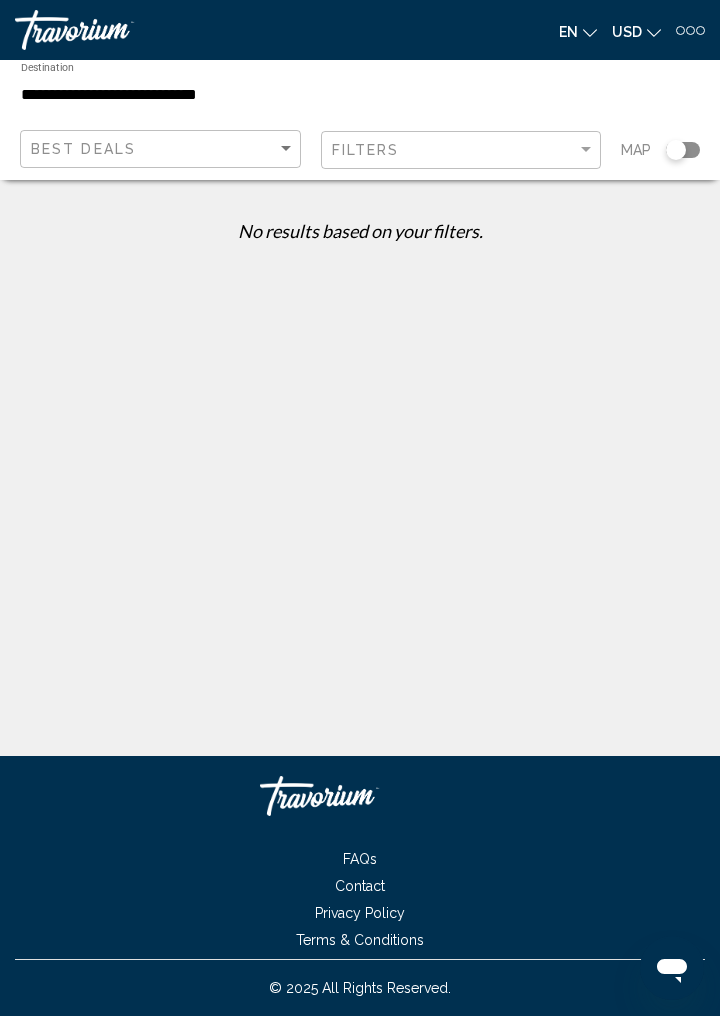 click 